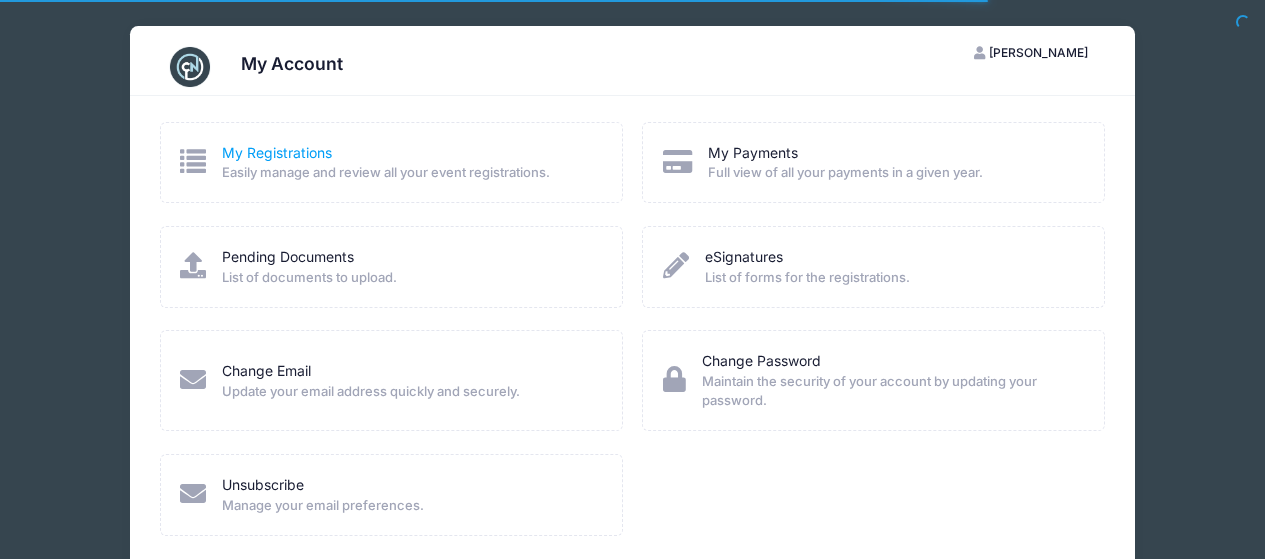 scroll, scrollTop: 0, scrollLeft: 0, axis: both 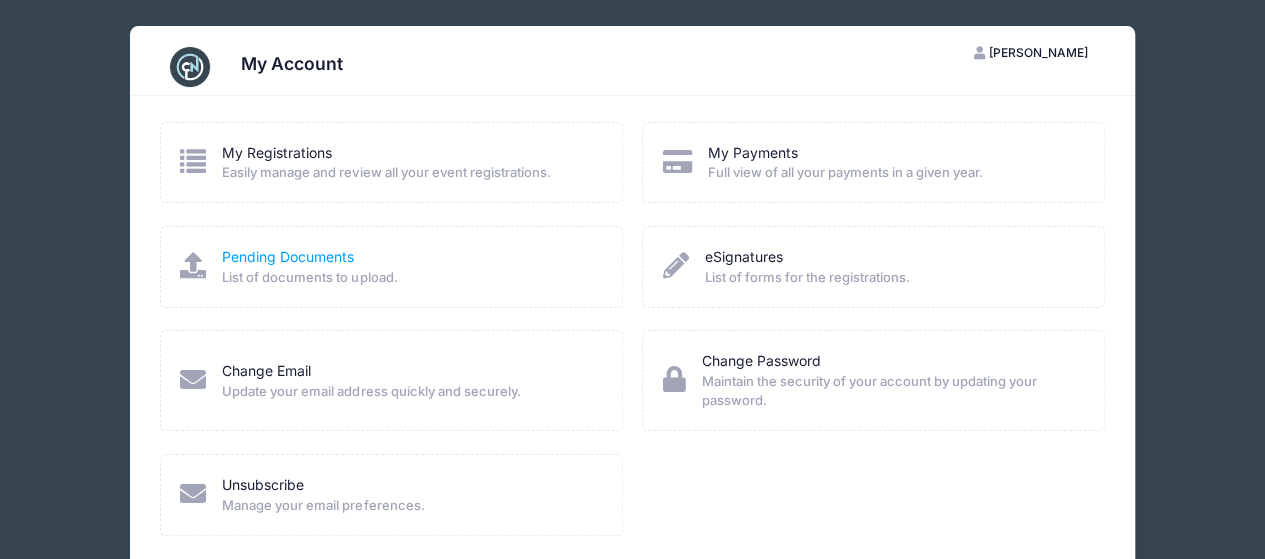 click on "Pending Documents" at bounding box center (288, 256) 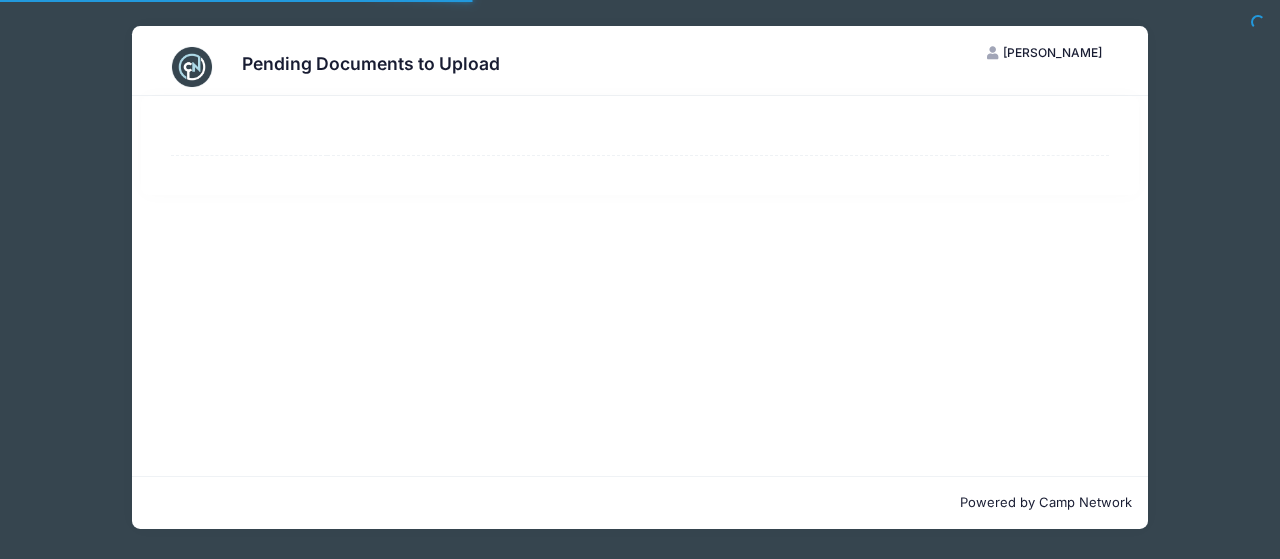 scroll, scrollTop: 0, scrollLeft: 0, axis: both 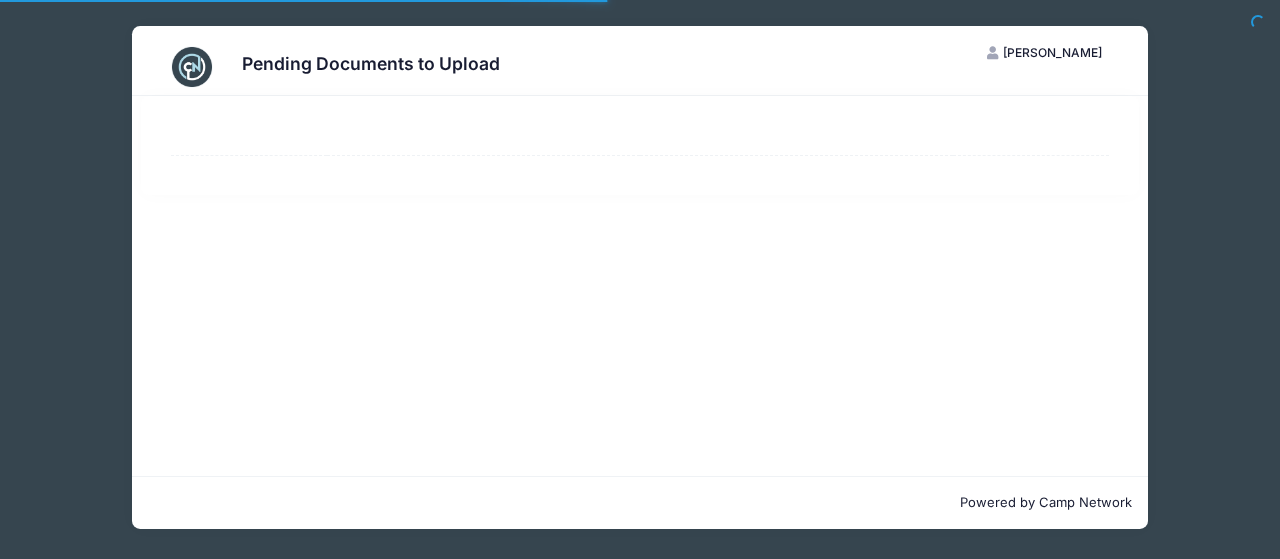 select on "50" 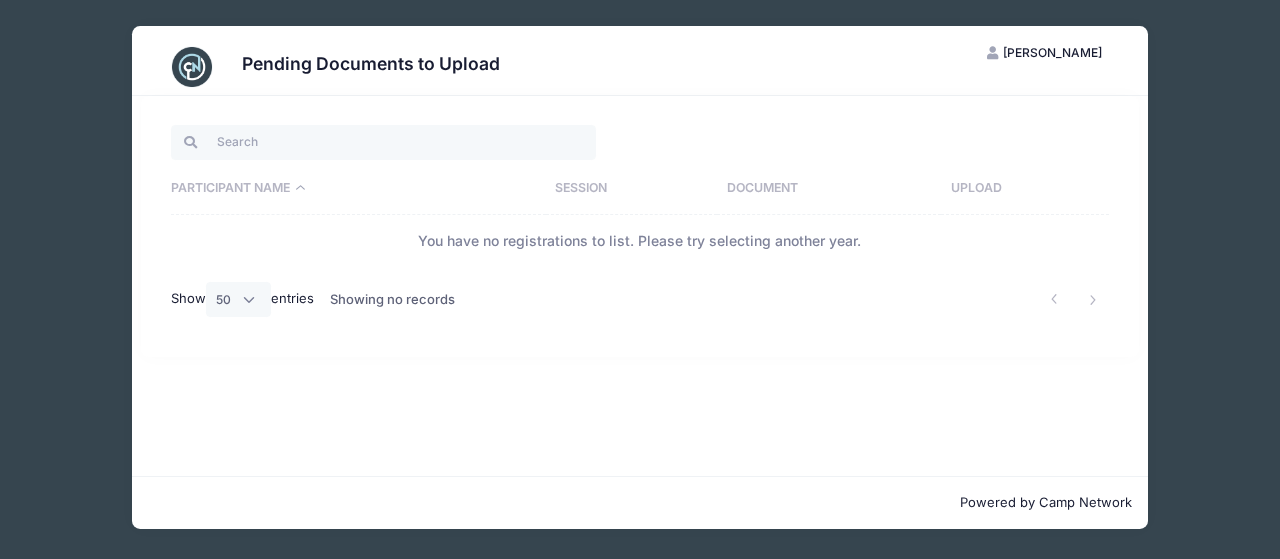 click on "Participant Name" at bounding box center [358, 189] 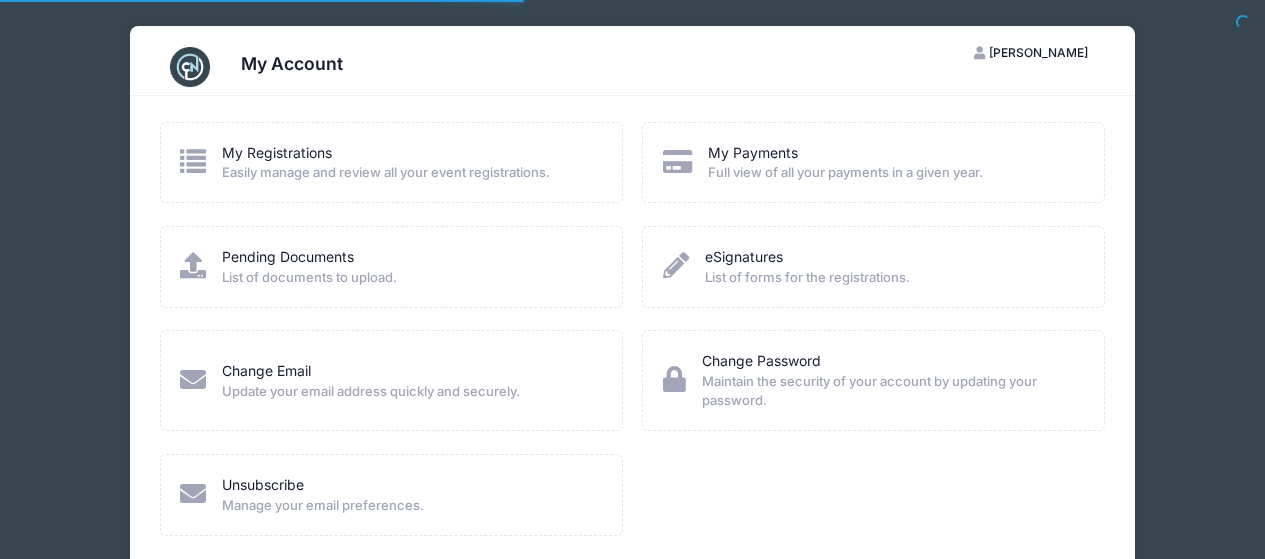 scroll, scrollTop: 0, scrollLeft: 0, axis: both 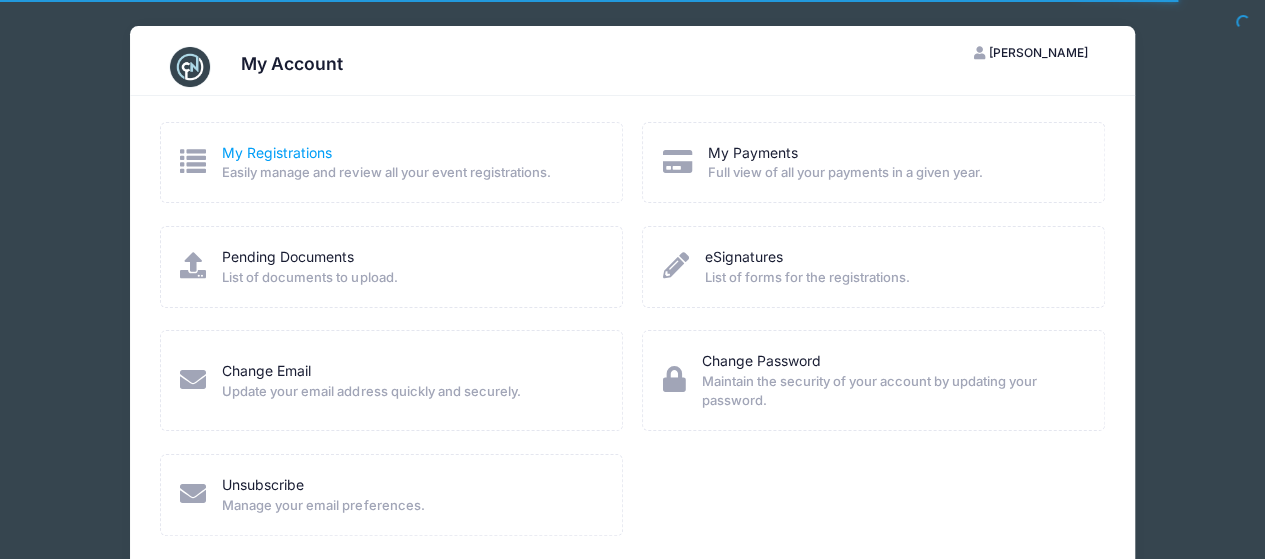 click on "My Registrations" at bounding box center [277, 152] 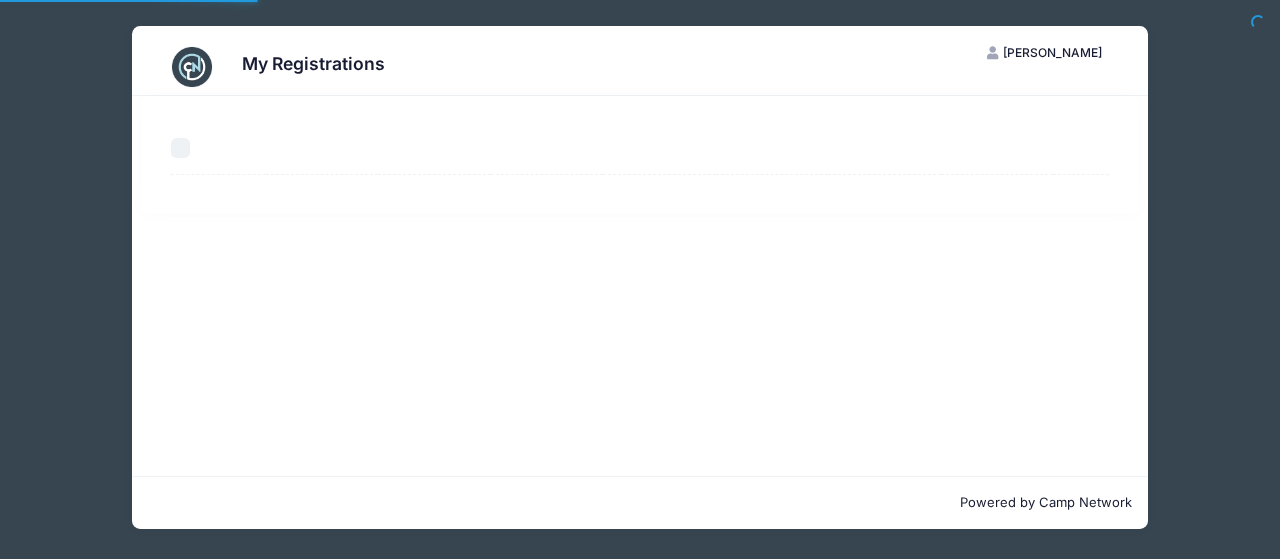 scroll, scrollTop: 0, scrollLeft: 0, axis: both 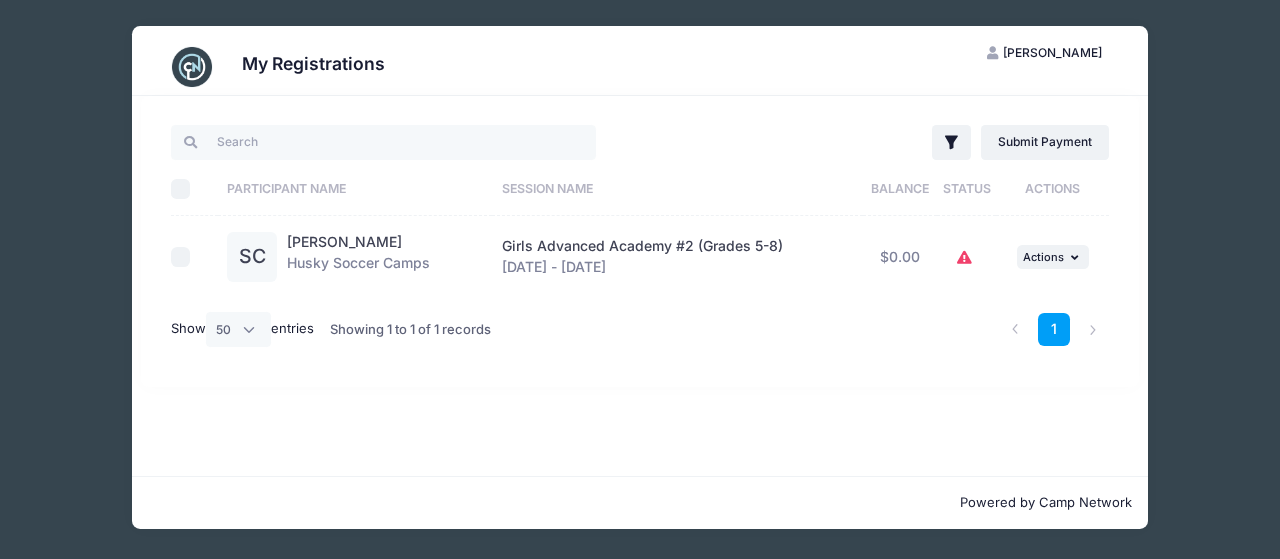 click at bounding box center [181, 257] 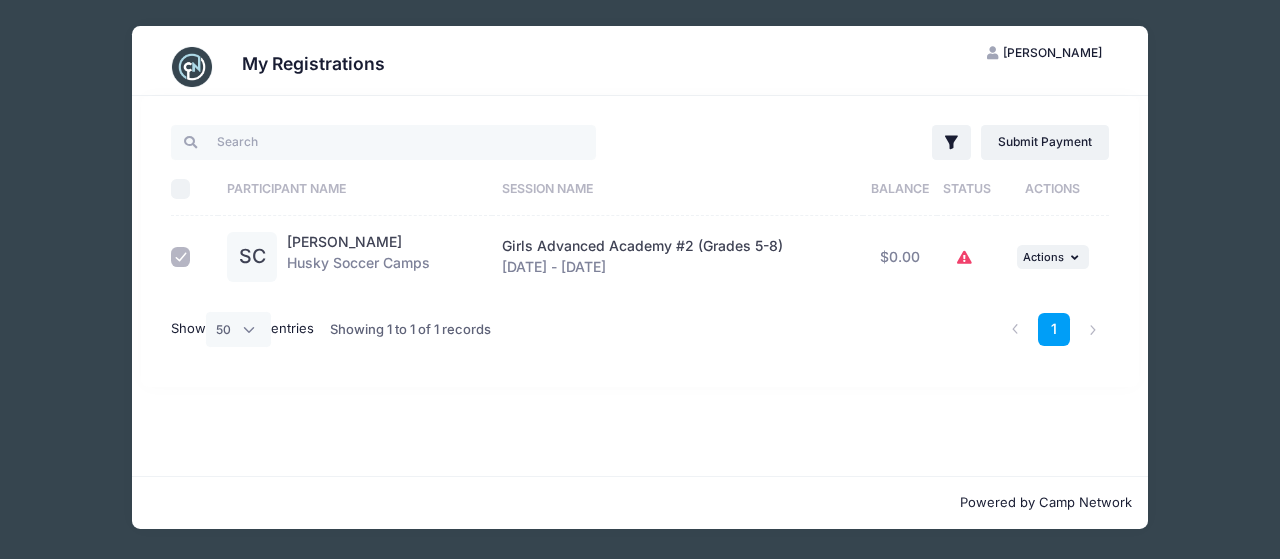 click 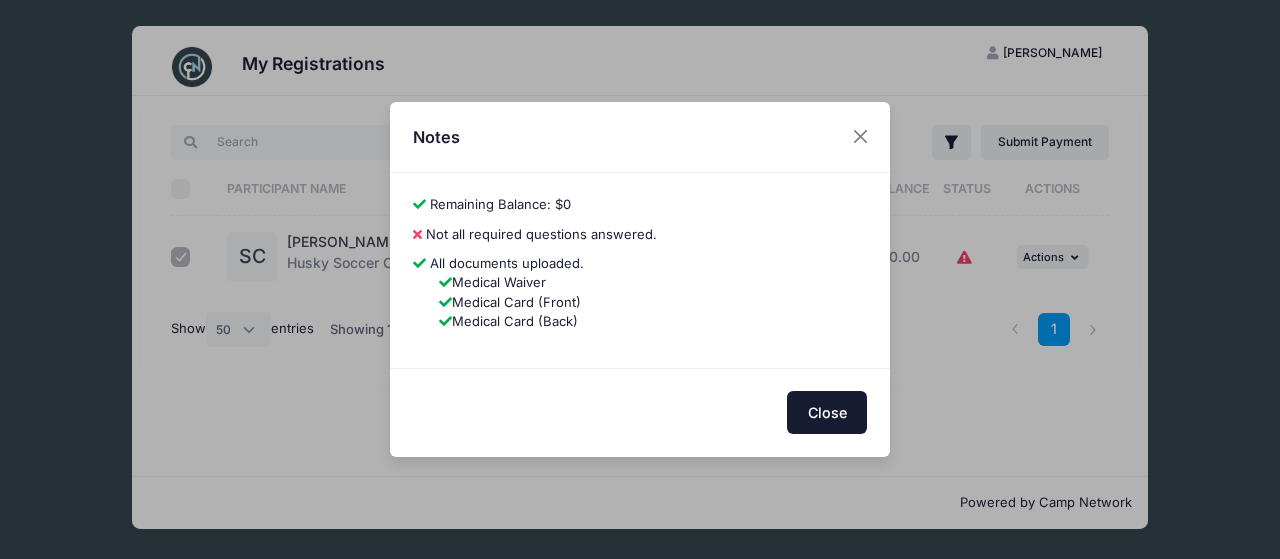 click on "Close" at bounding box center [827, 412] 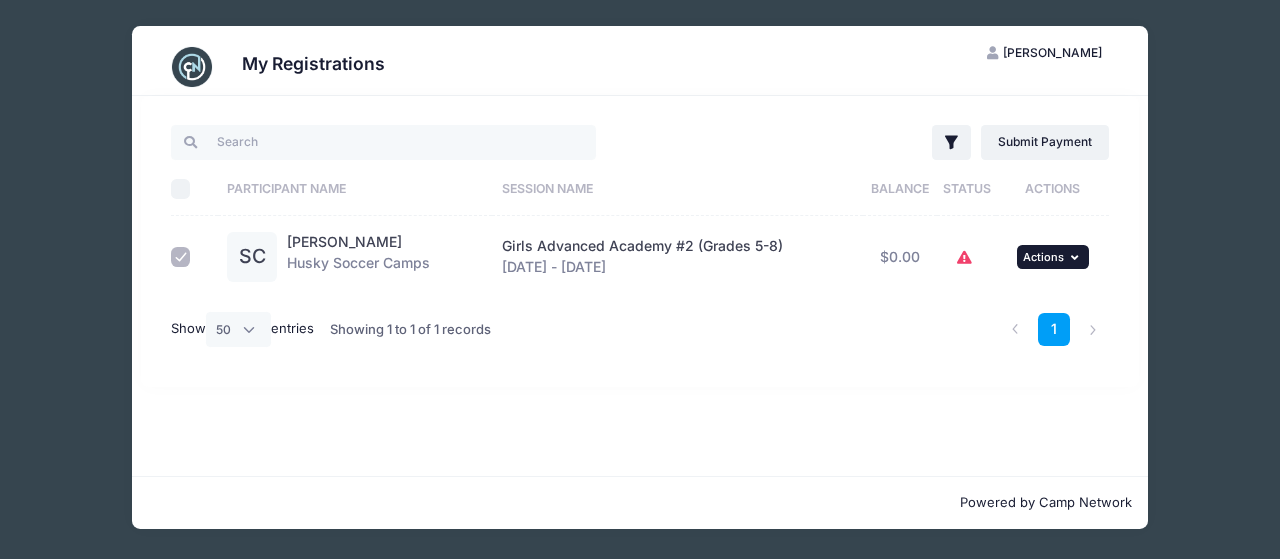 click on "Actions" at bounding box center (1043, 257) 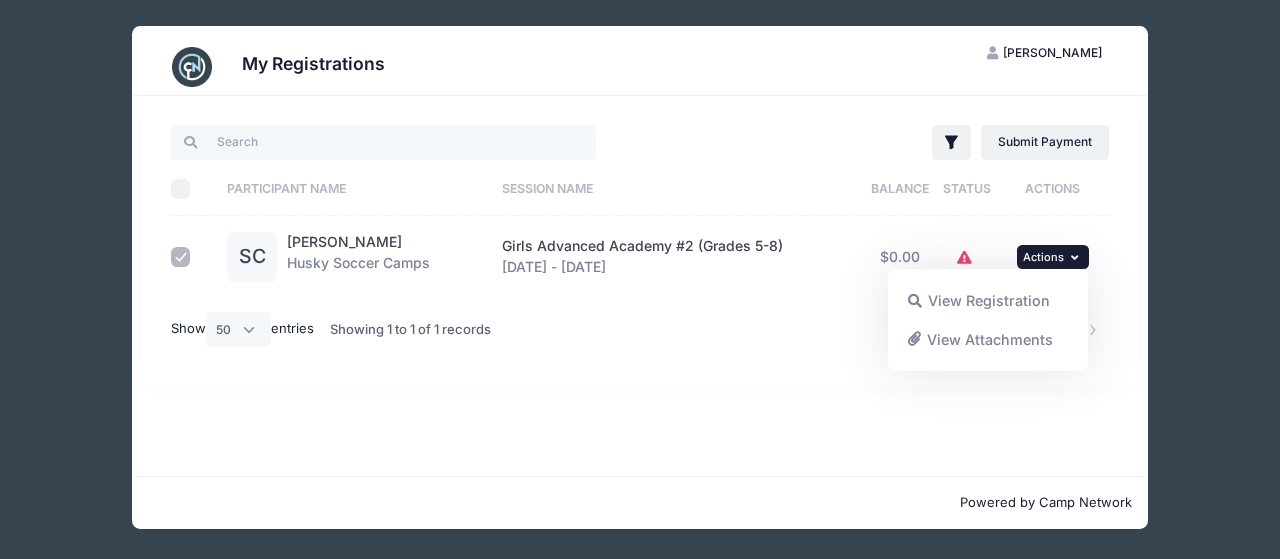 click 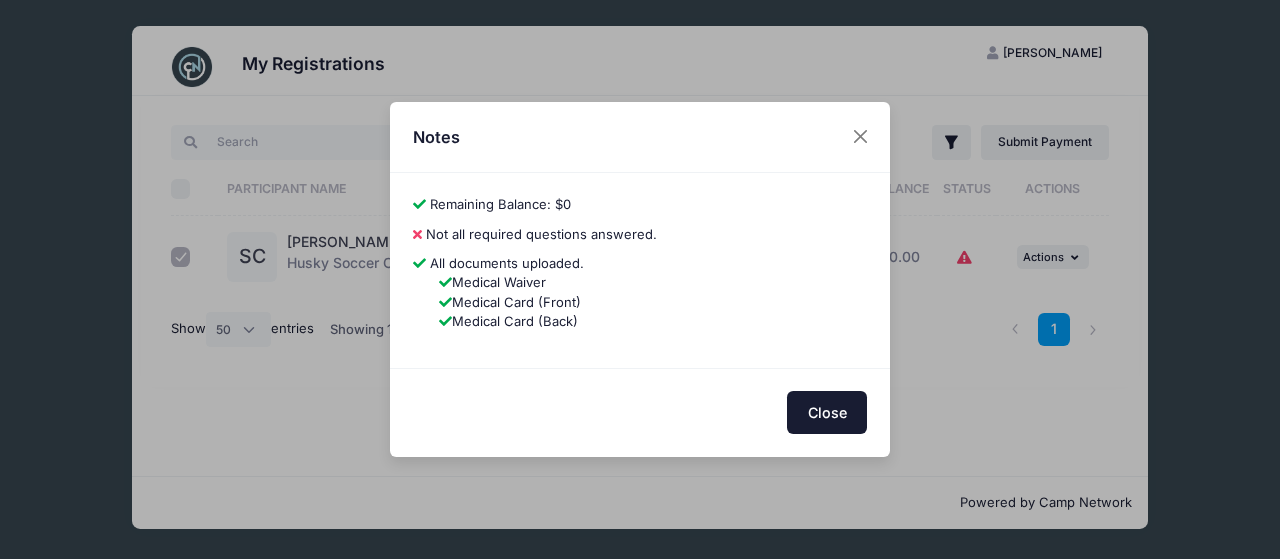 click on "Close" at bounding box center (827, 412) 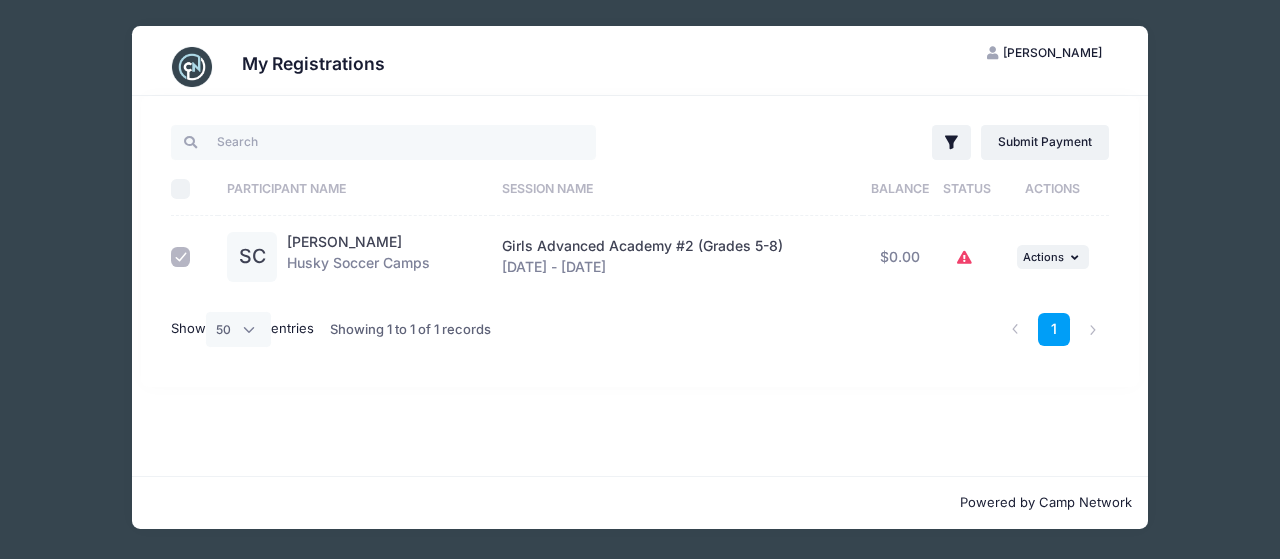 click 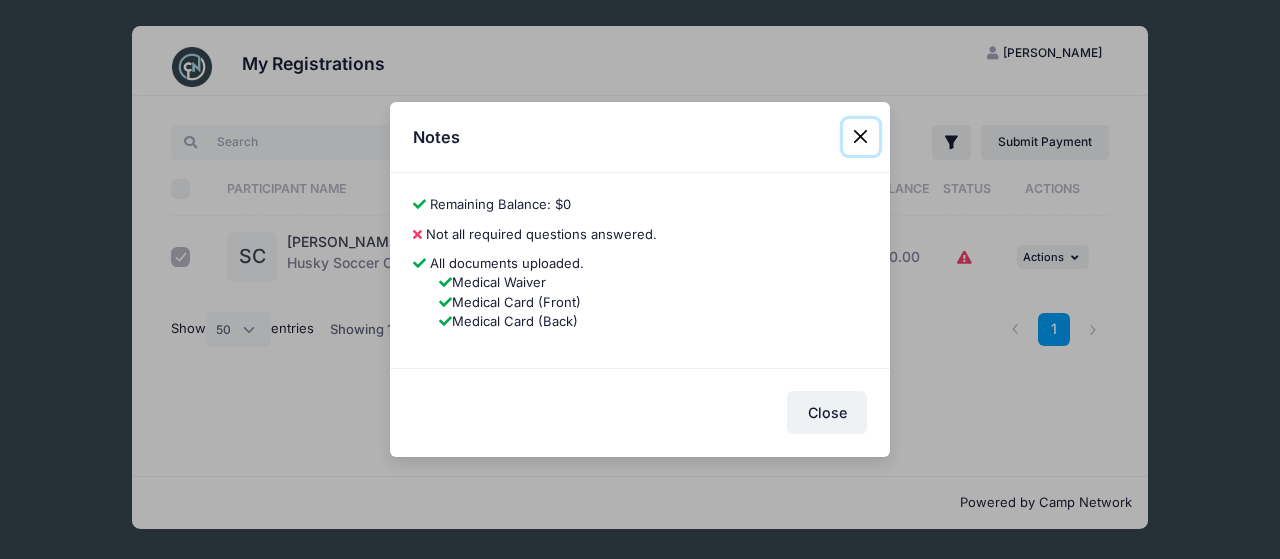 click at bounding box center [861, 137] 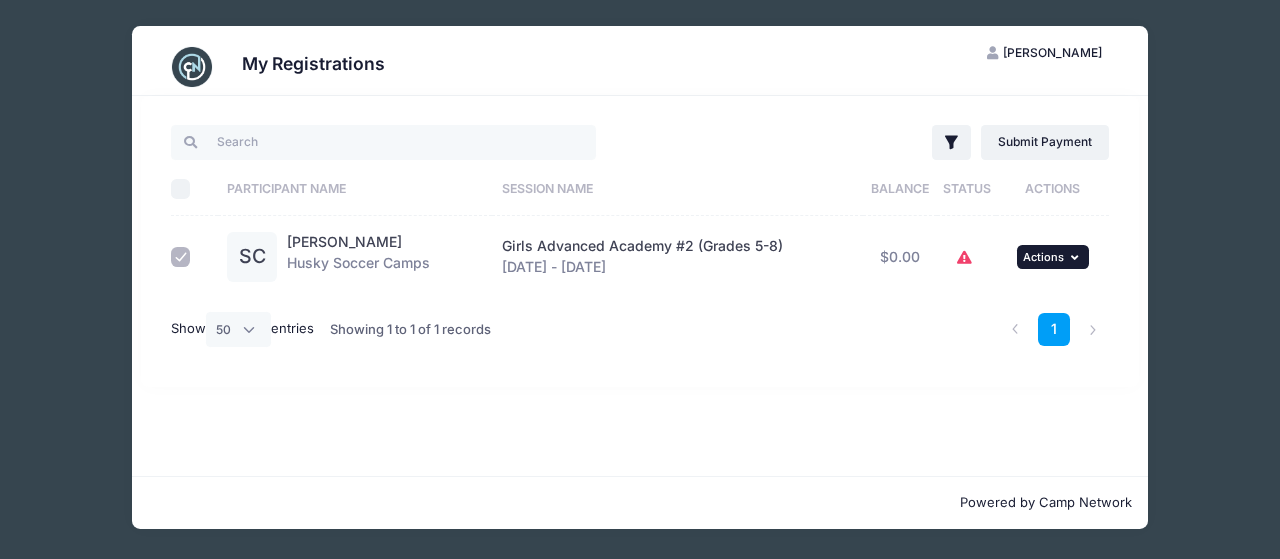 click on "Actions" at bounding box center (1043, 257) 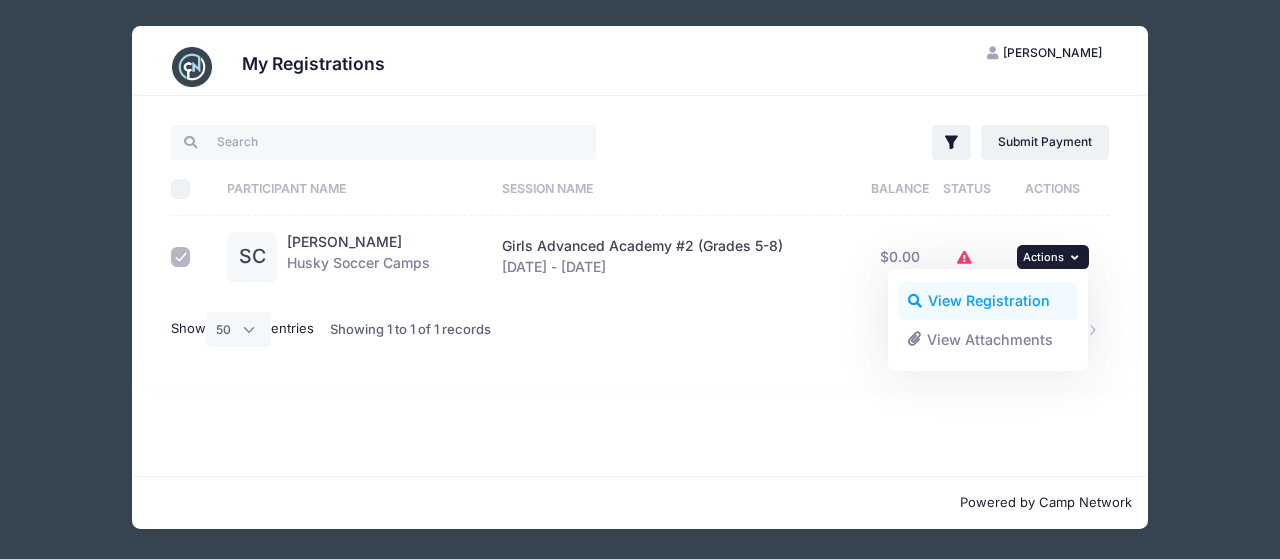 click on "View Registration" at bounding box center [988, 301] 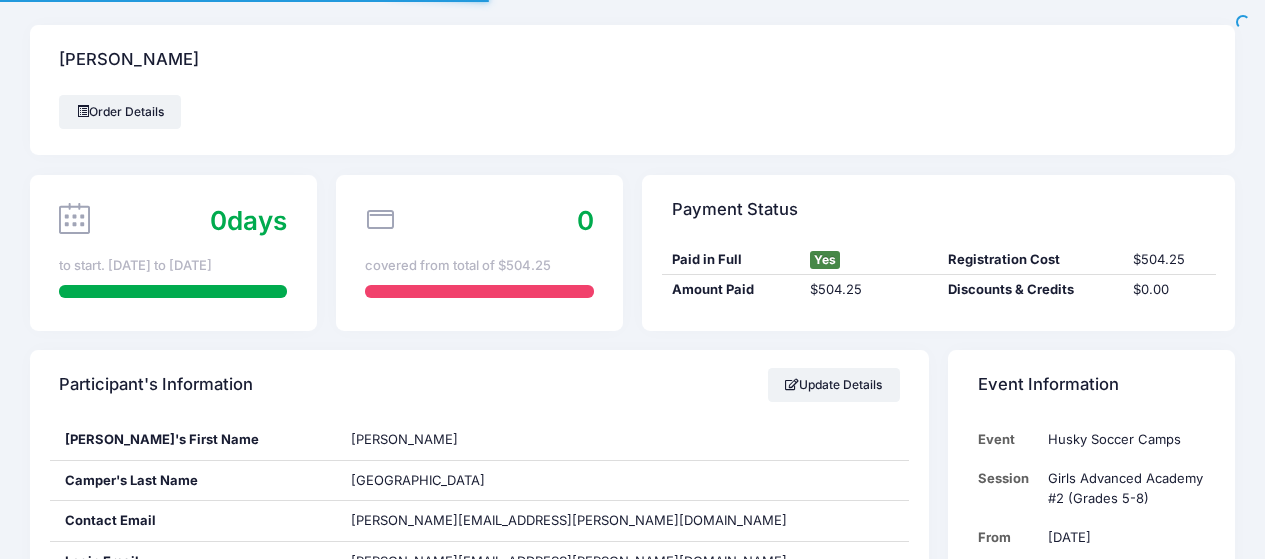scroll, scrollTop: 0, scrollLeft: 0, axis: both 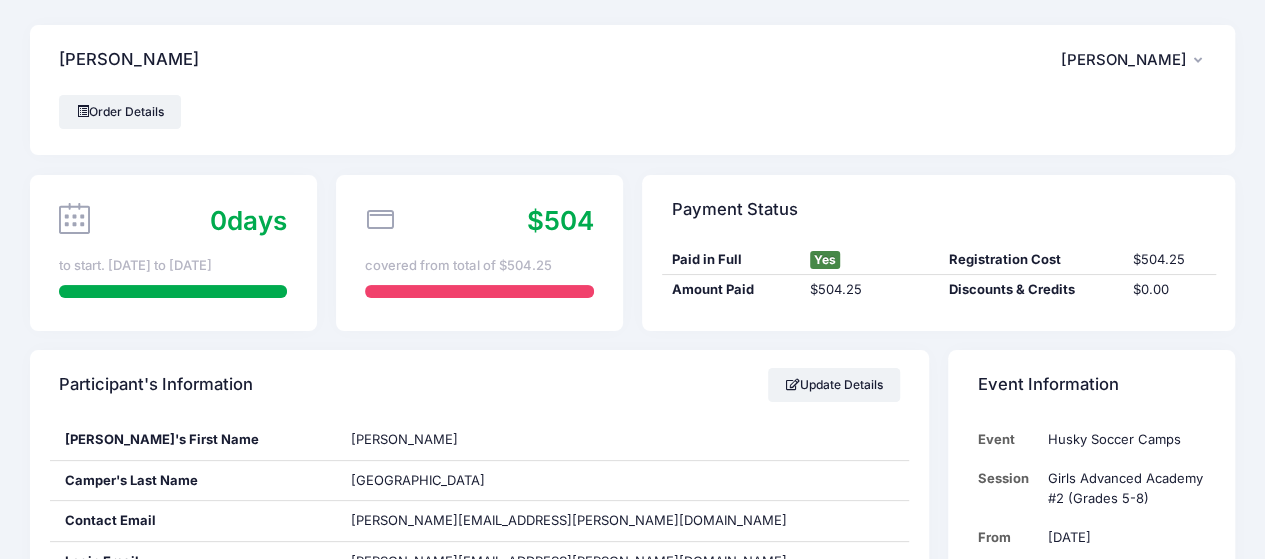 click at bounding box center [479, 291] 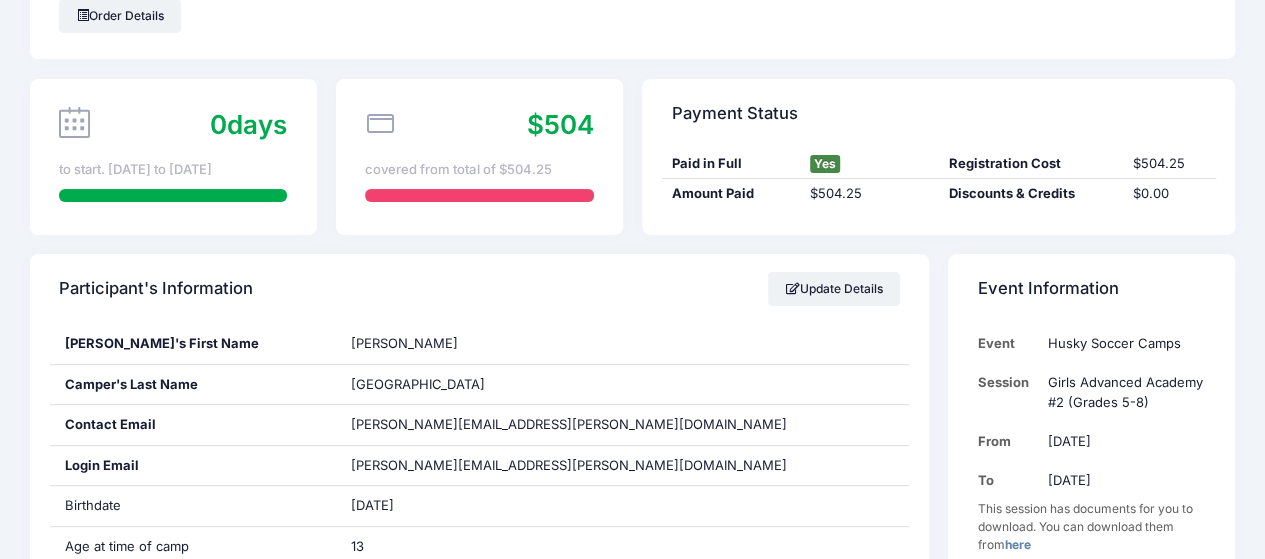 scroll, scrollTop: 0, scrollLeft: 0, axis: both 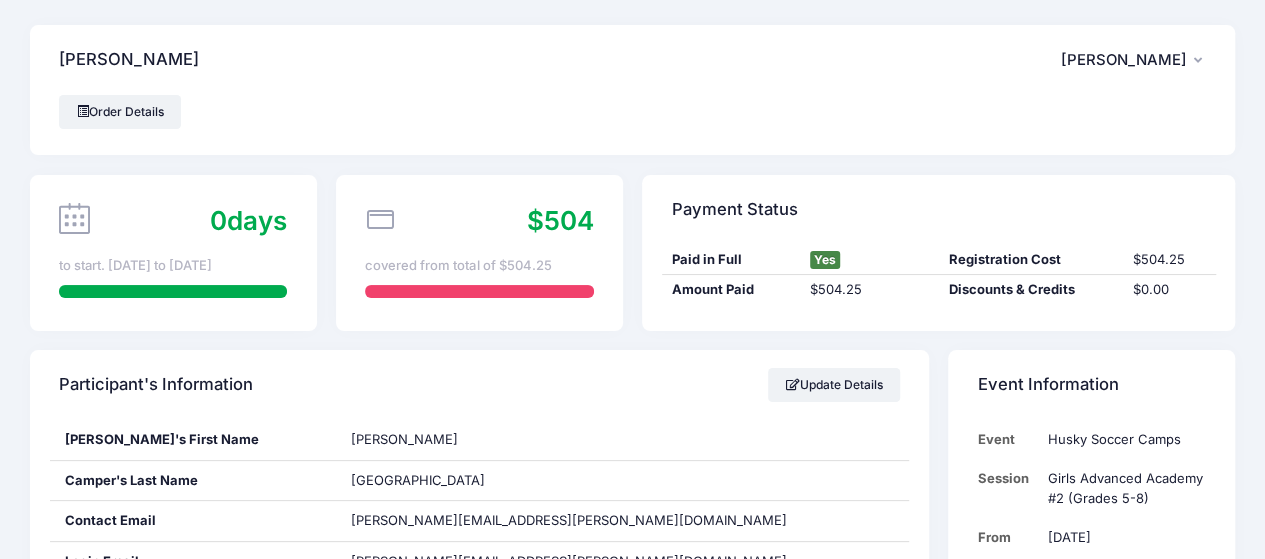 click at bounding box center (380, 219) 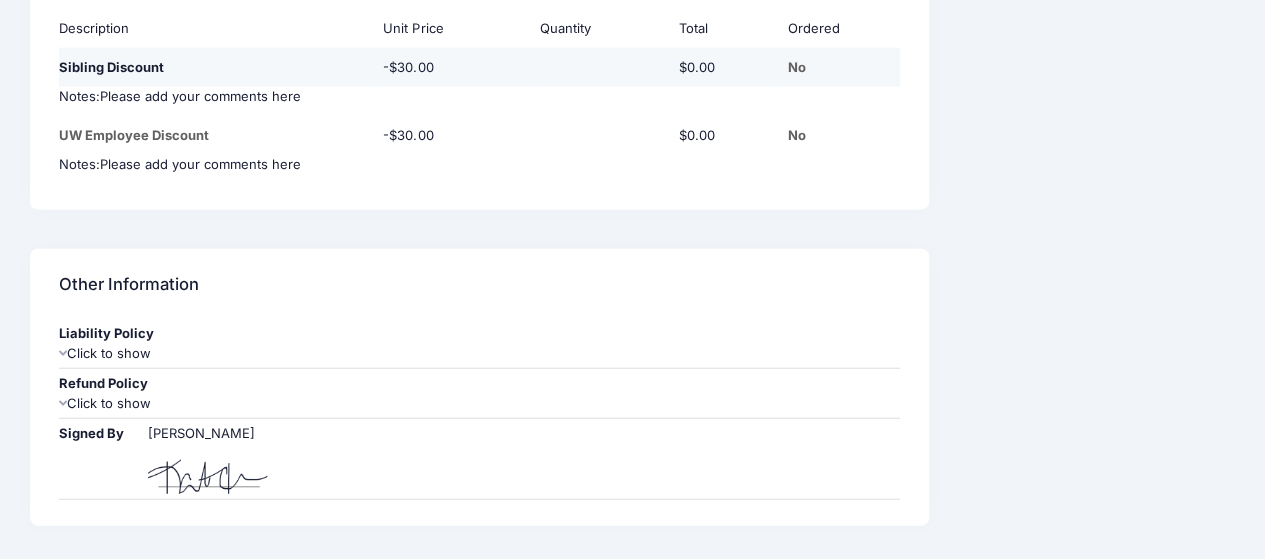 scroll, scrollTop: 2374, scrollLeft: 0, axis: vertical 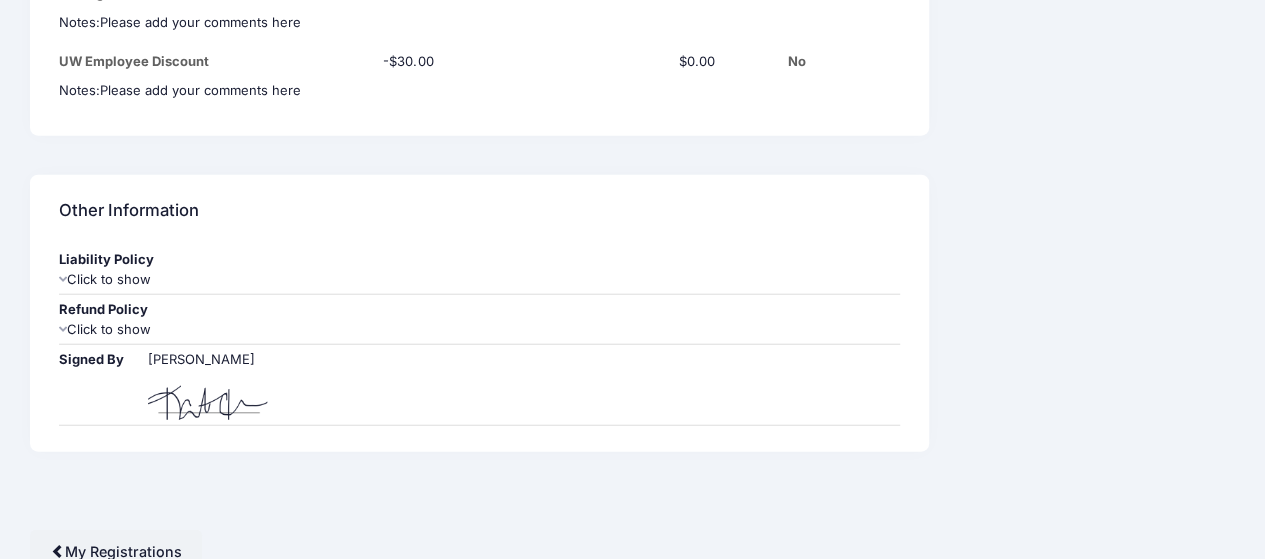 click at bounding box center [63, 279] 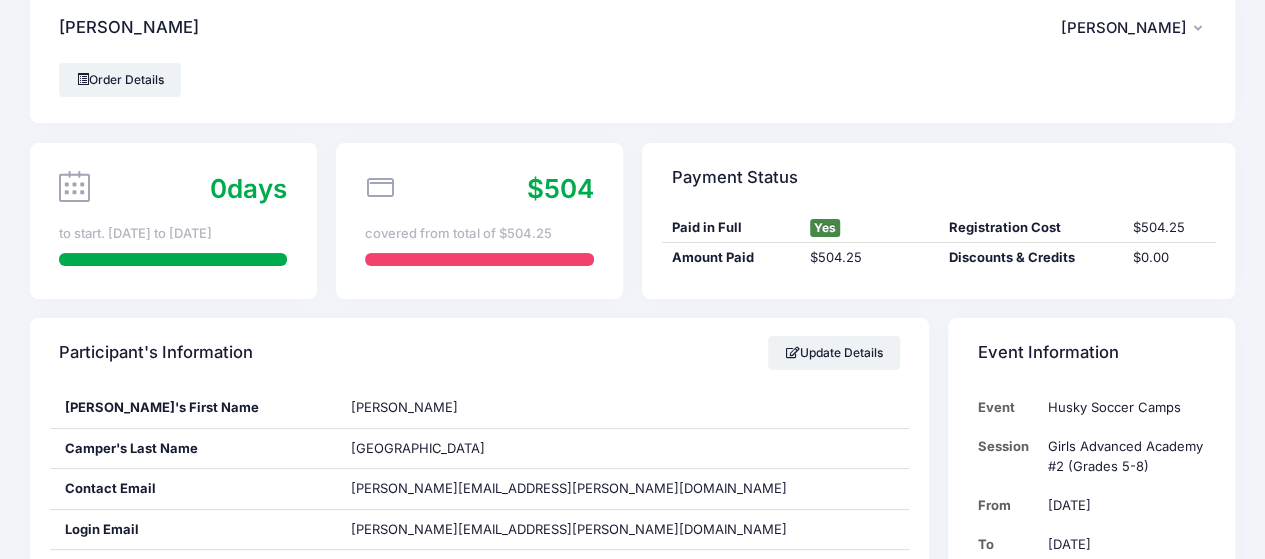 scroll, scrollTop: 232, scrollLeft: 0, axis: vertical 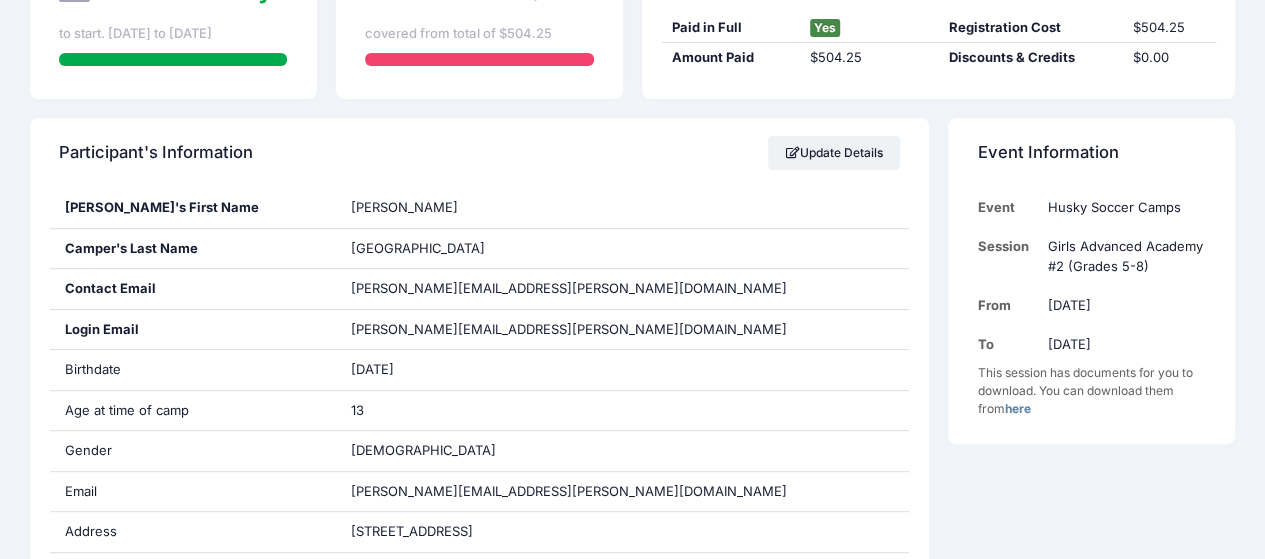 click on "here" at bounding box center [1018, 408] 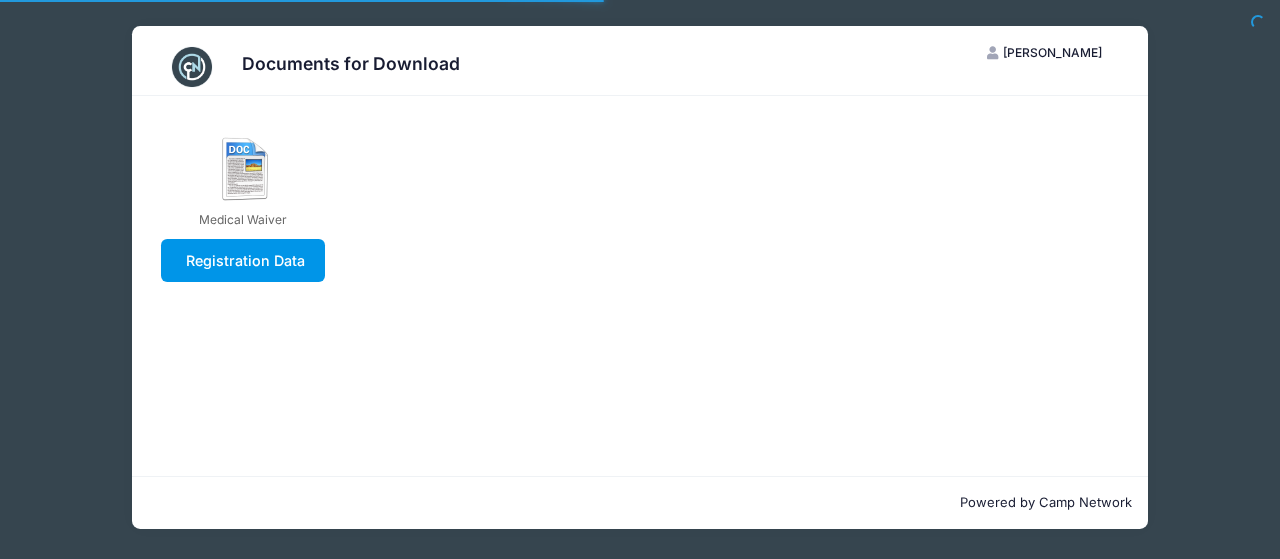 scroll, scrollTop: 0, scrollLeft: 0, axis: both 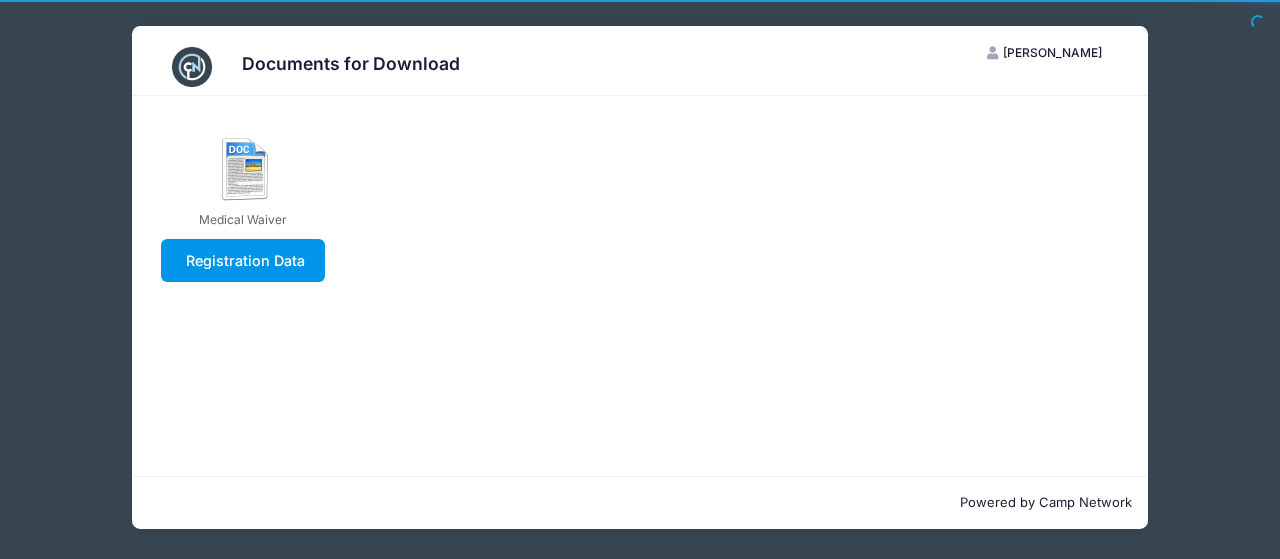 click on "Registration Data" at bounding box center [243, 260] 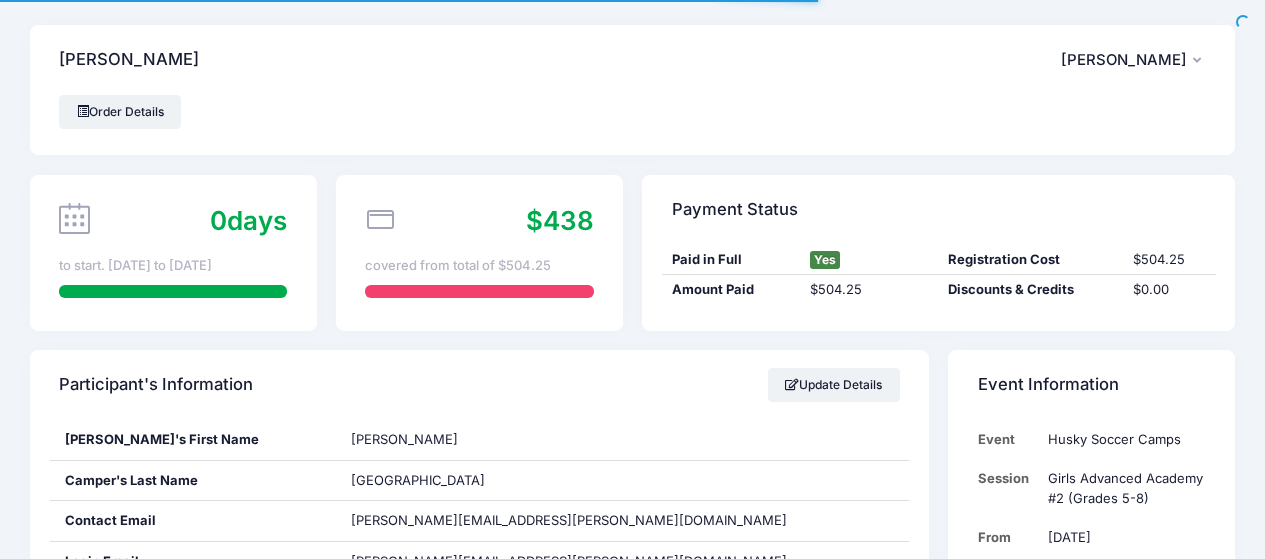 scroll, scrollTop: 0, scrollLeft: 0, axis: both 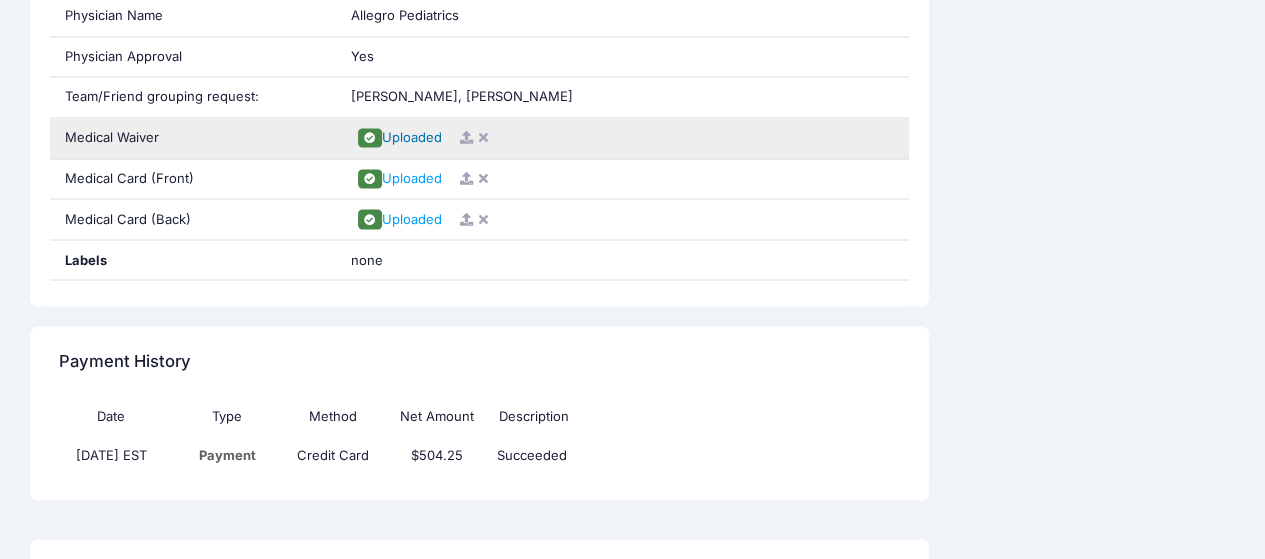 click on "Uploaded" at bounding box center (412, 137) 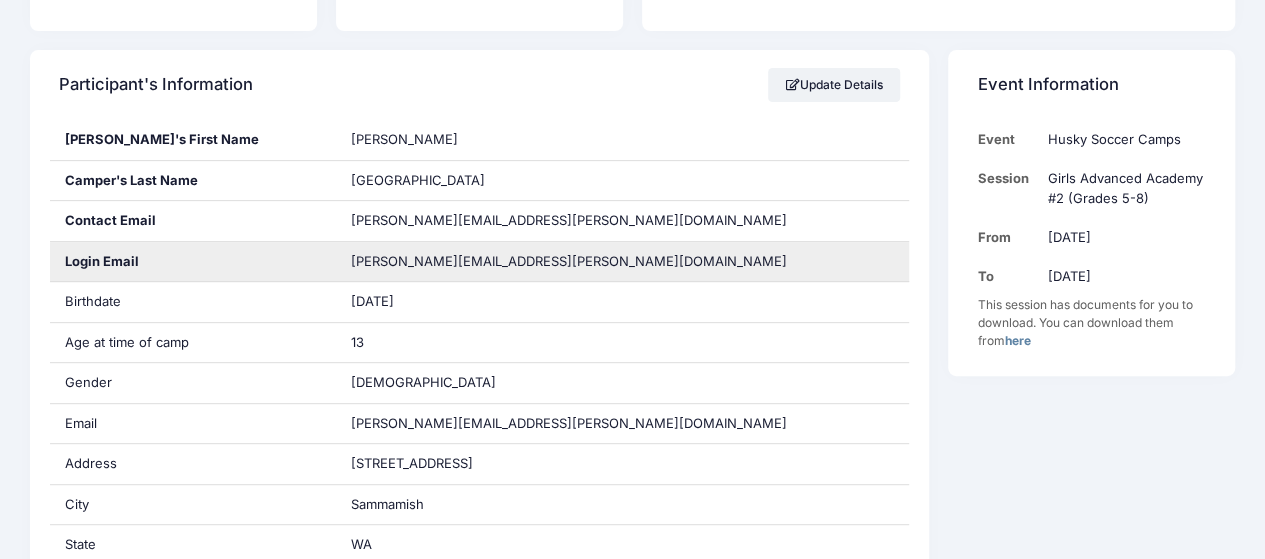 scroll, scrollTop: 0, scrollLeft: 0, axis: both 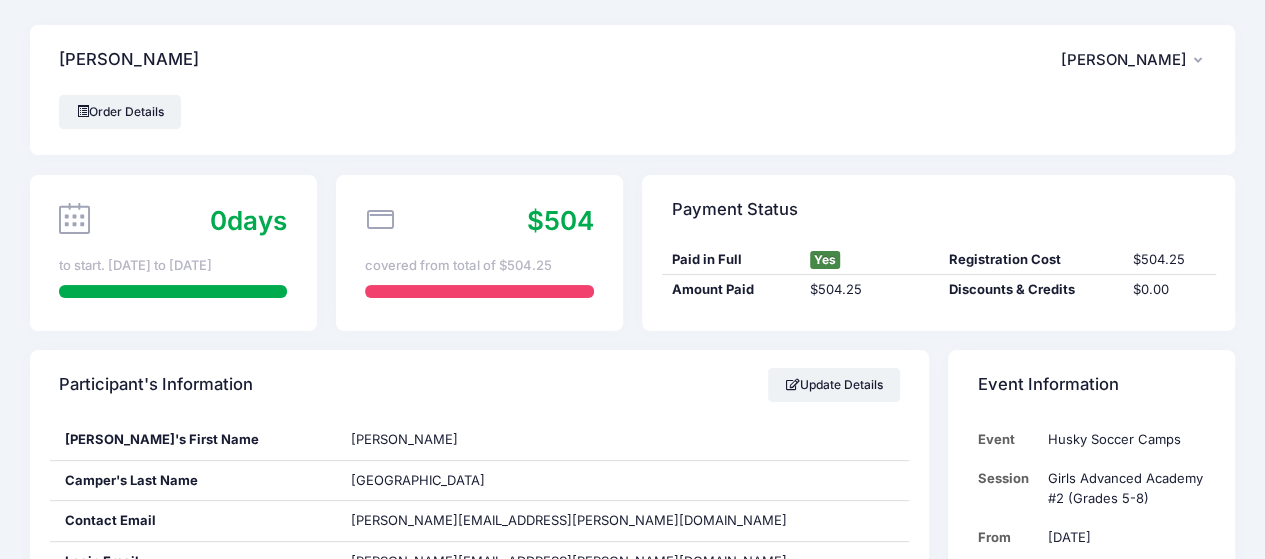 click on "$504" at bounding box center [479, 220] 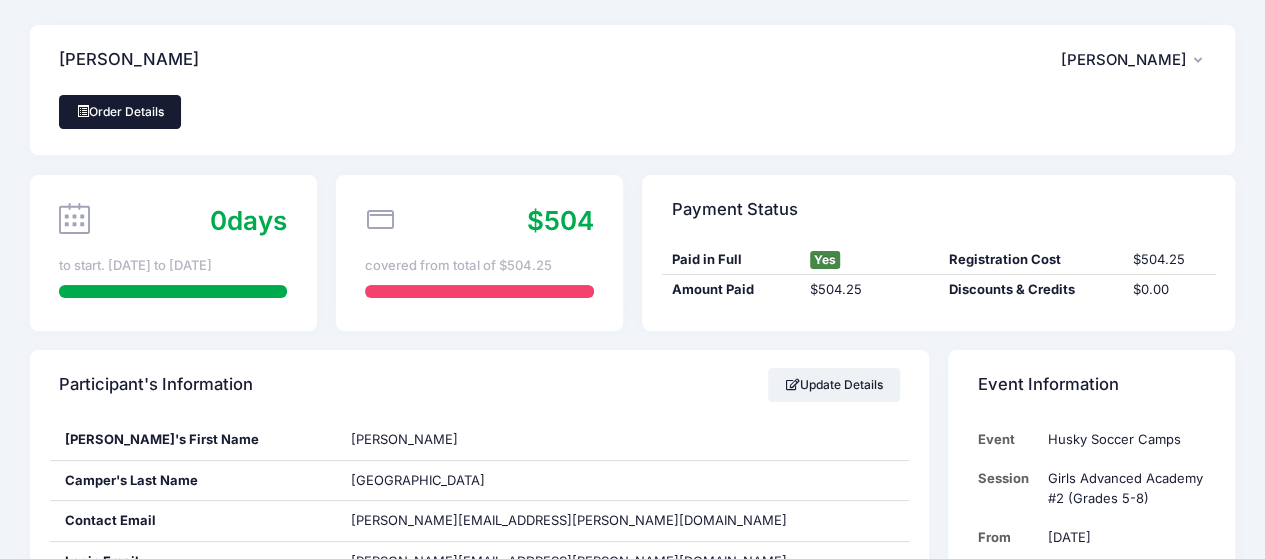 click on "Order Details" at bounding box center (120, 112) 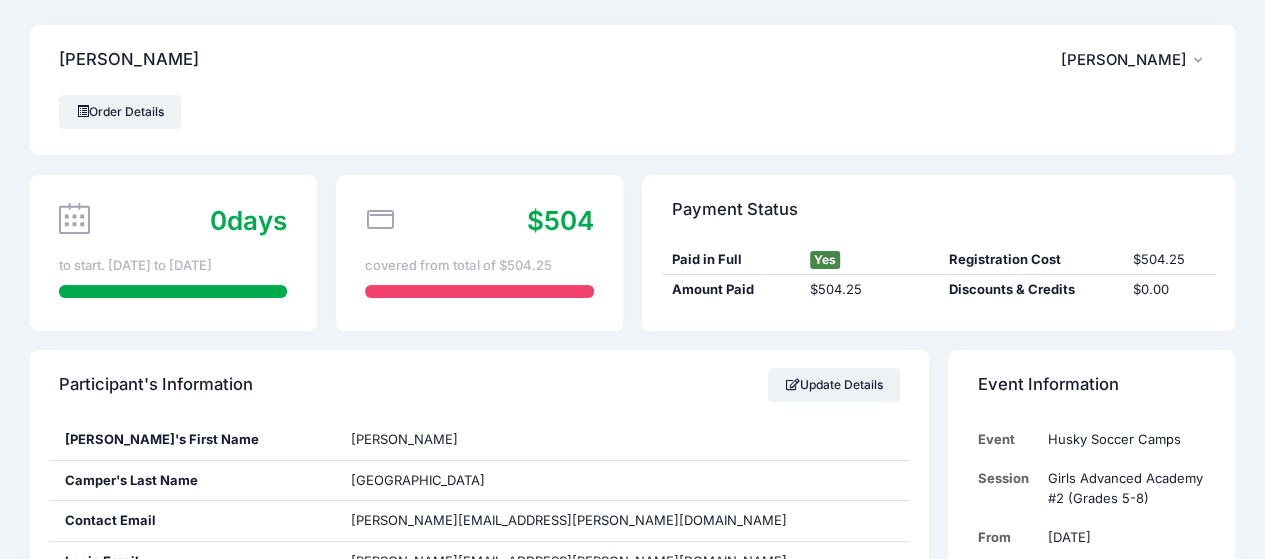 click on "$504
covered from total of $504.25" at bounding box center [479, 253] 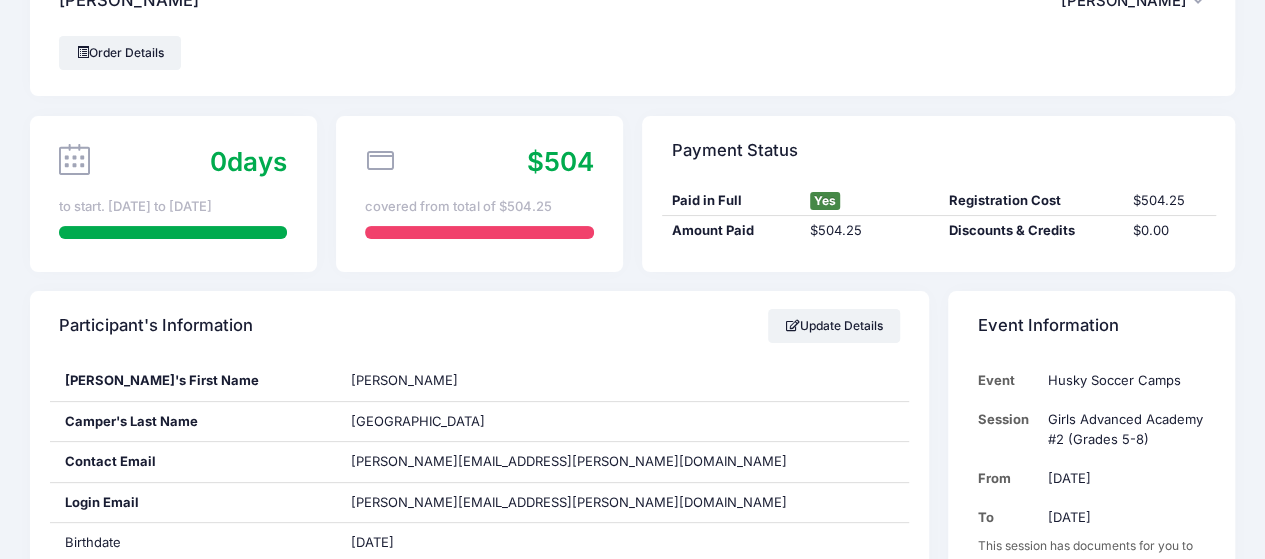 scroll, scrollTop: 0, scrollLeft: 0, axis: both 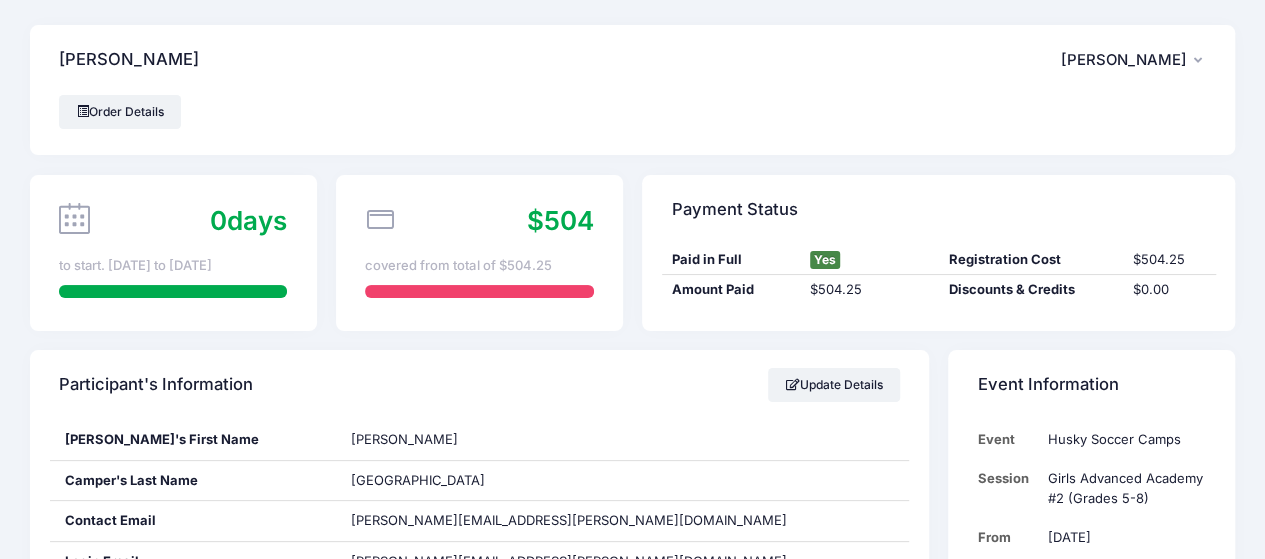 click on "[PERSON_NAME]" at bounding box center [1124, 60] 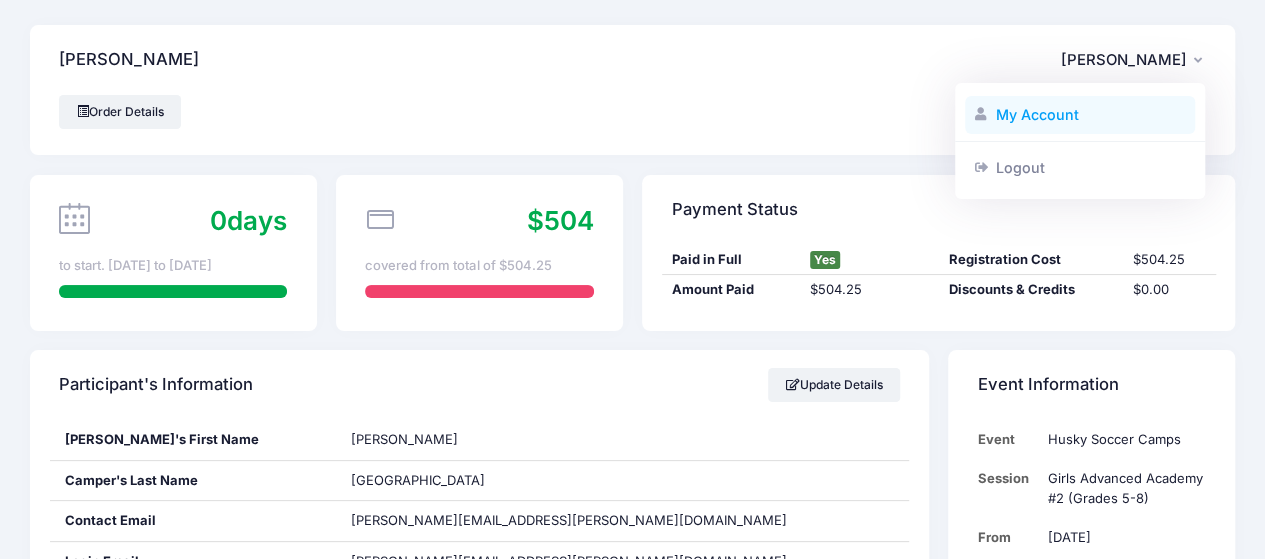 click on "My Account" at bounding box center [1080, 115] 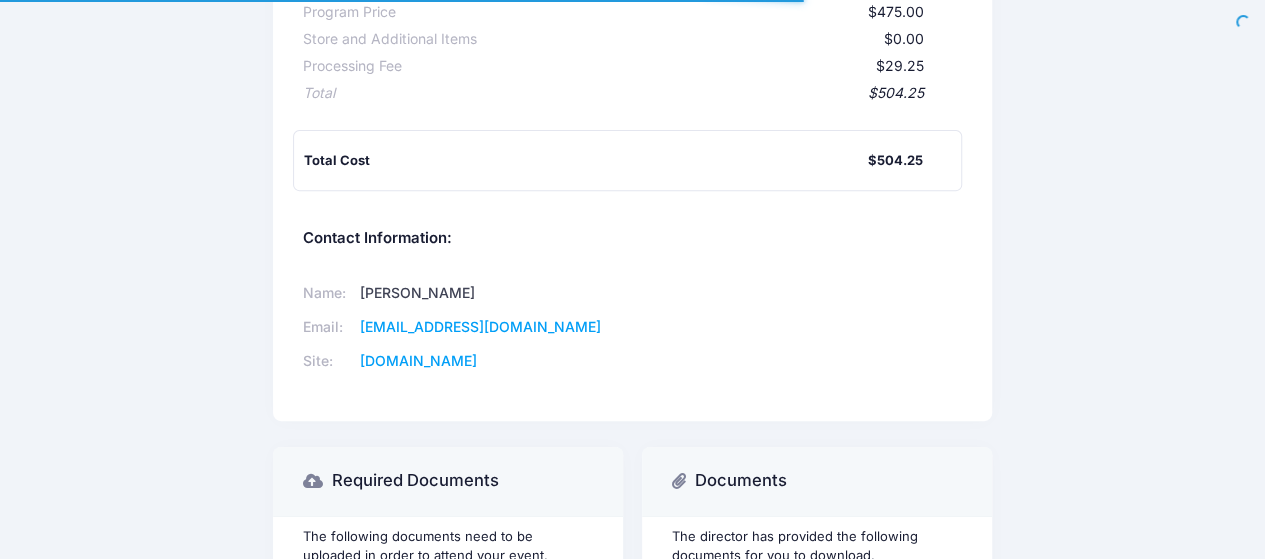 scroll, scrollTop: 500, scrollLeft: 0, axis: vertical 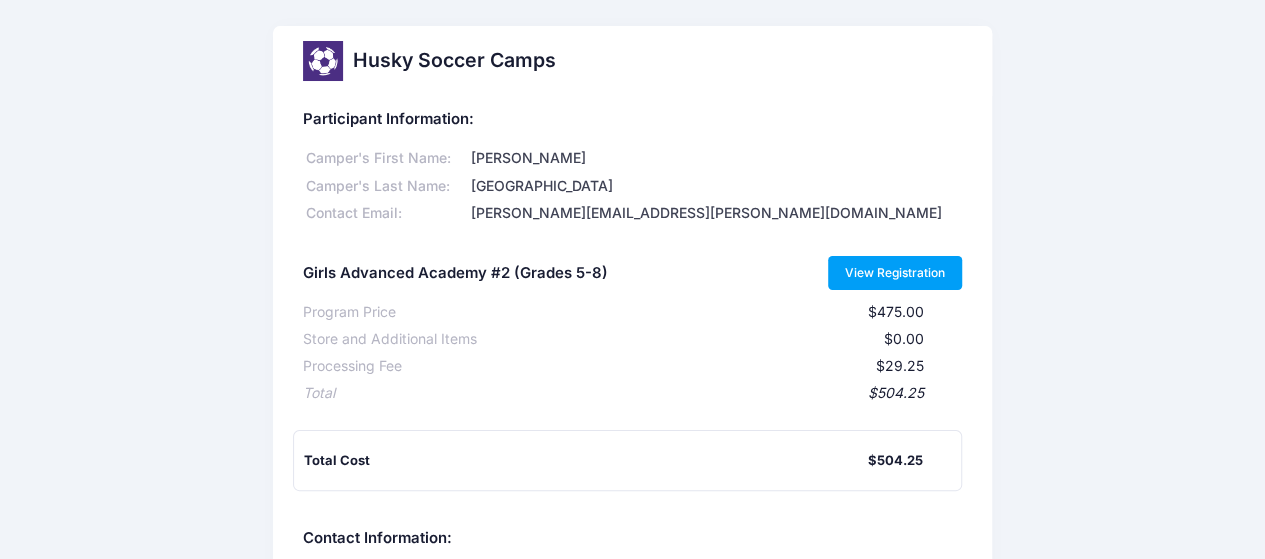 click on "View Registration" at bounding box center [895, 273] 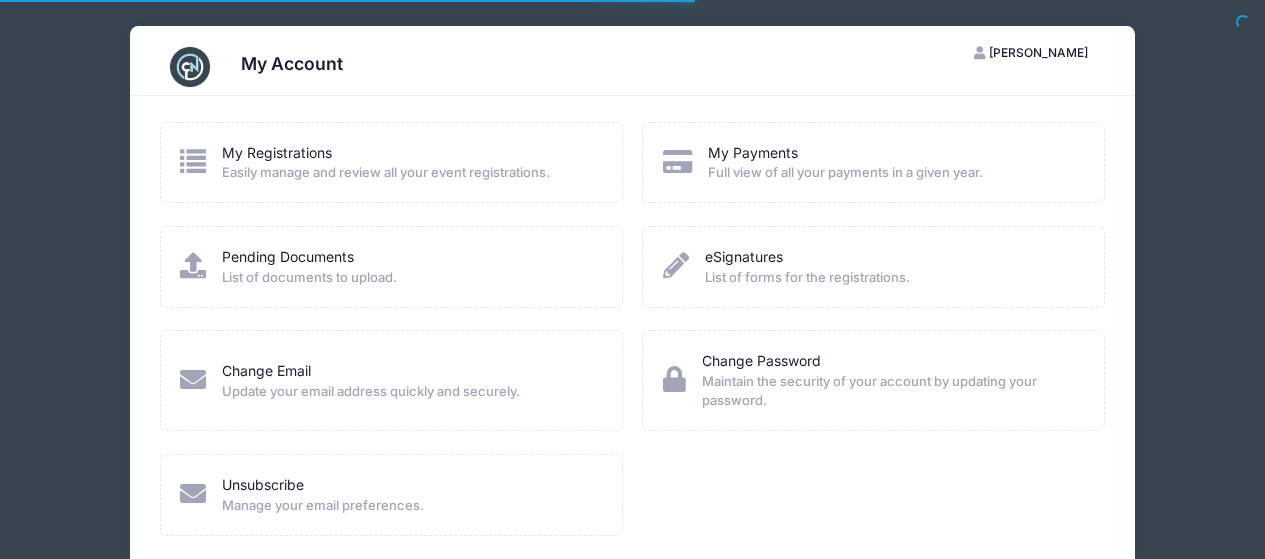 scroll, scrollTop: 0, scrollLeft: 0, axis: both 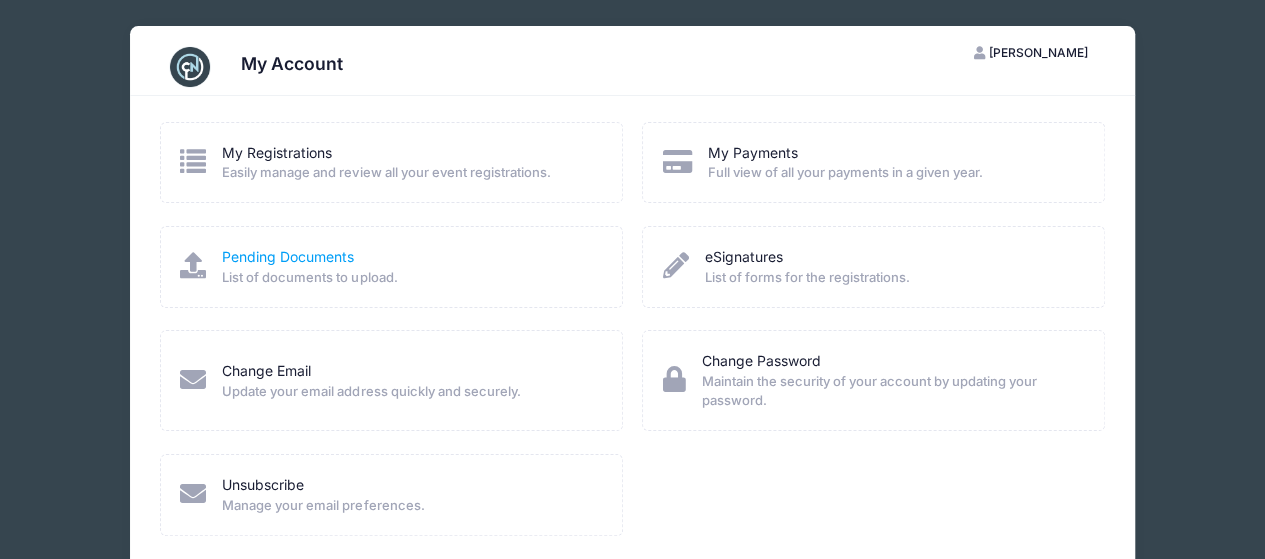 click on "Pending Documents" at bounding box center [288, 256] 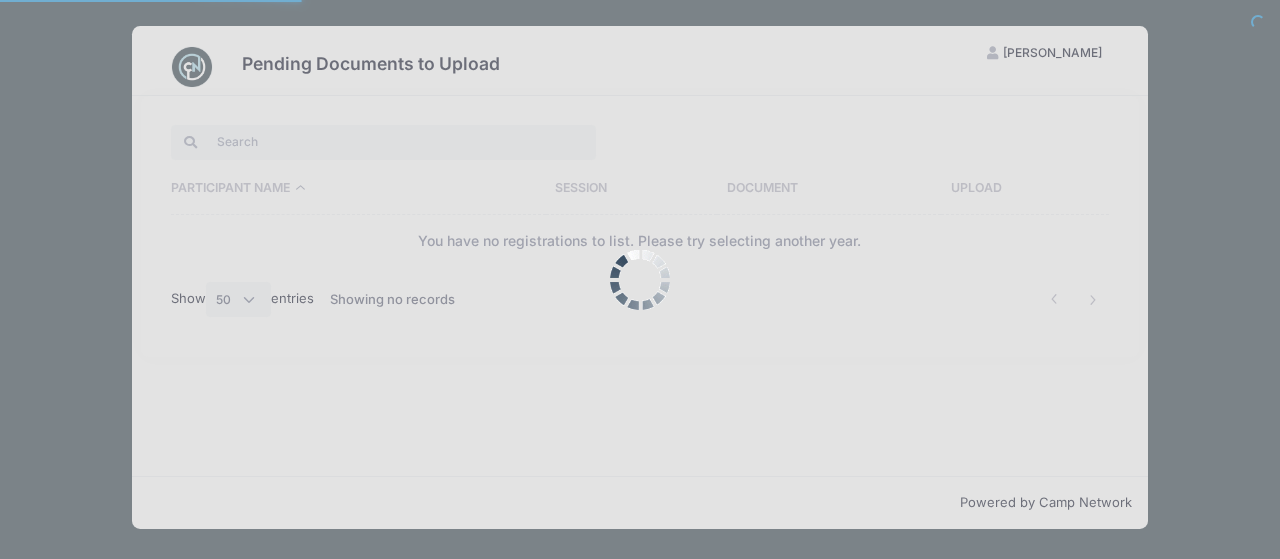select on "50" 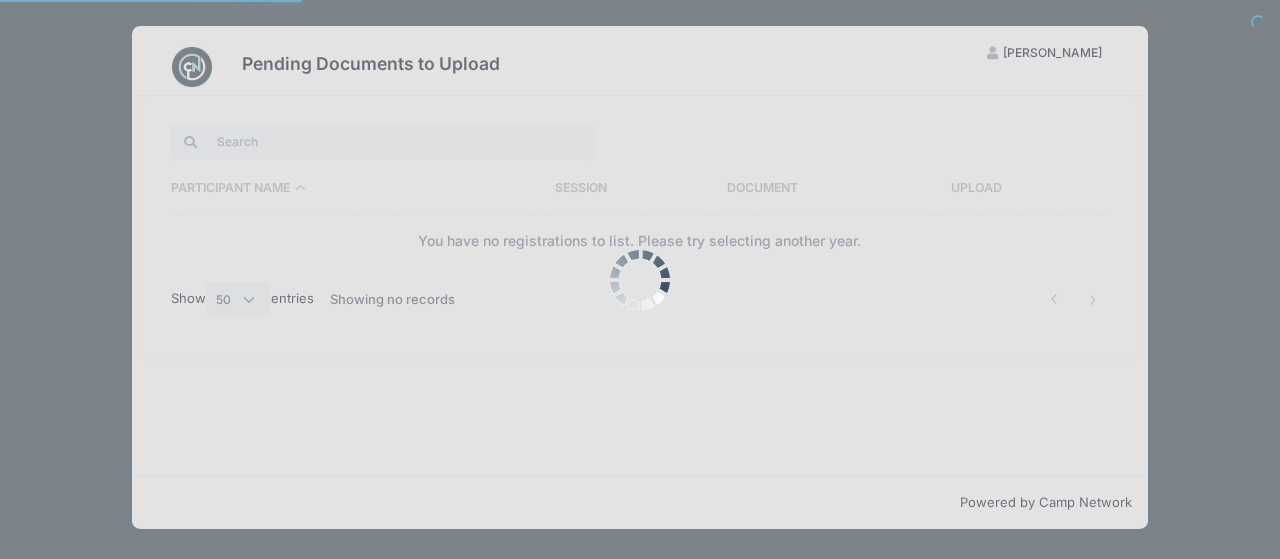 scroll, scrollTop: 0, scrollLeft: 0, axis: both 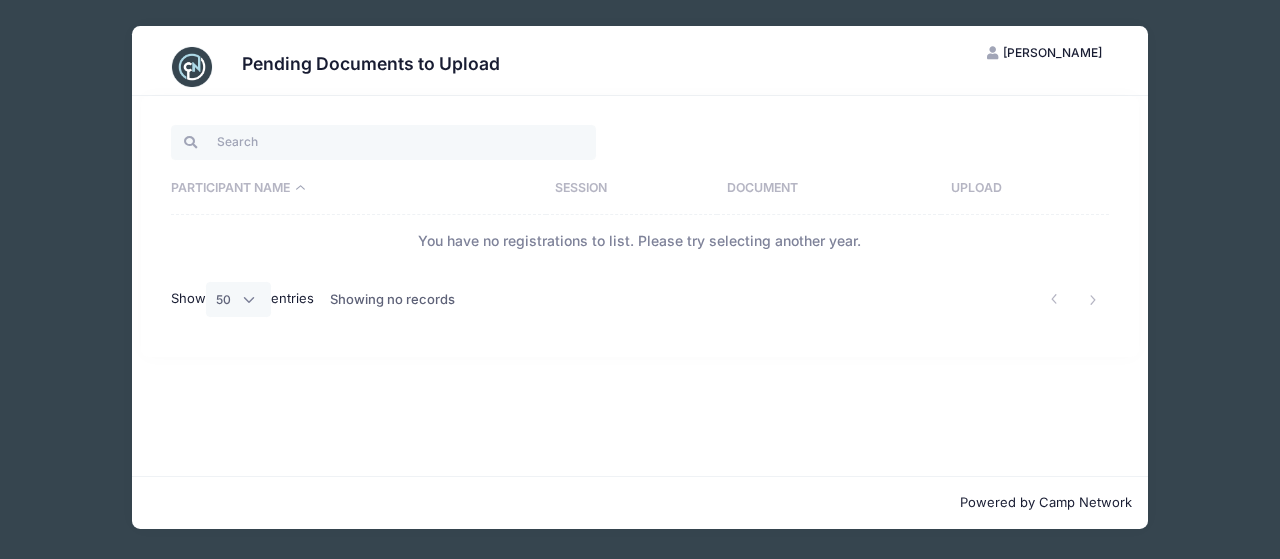 click on "[PERSON_NAME]" at bounding box center (1052, 52) 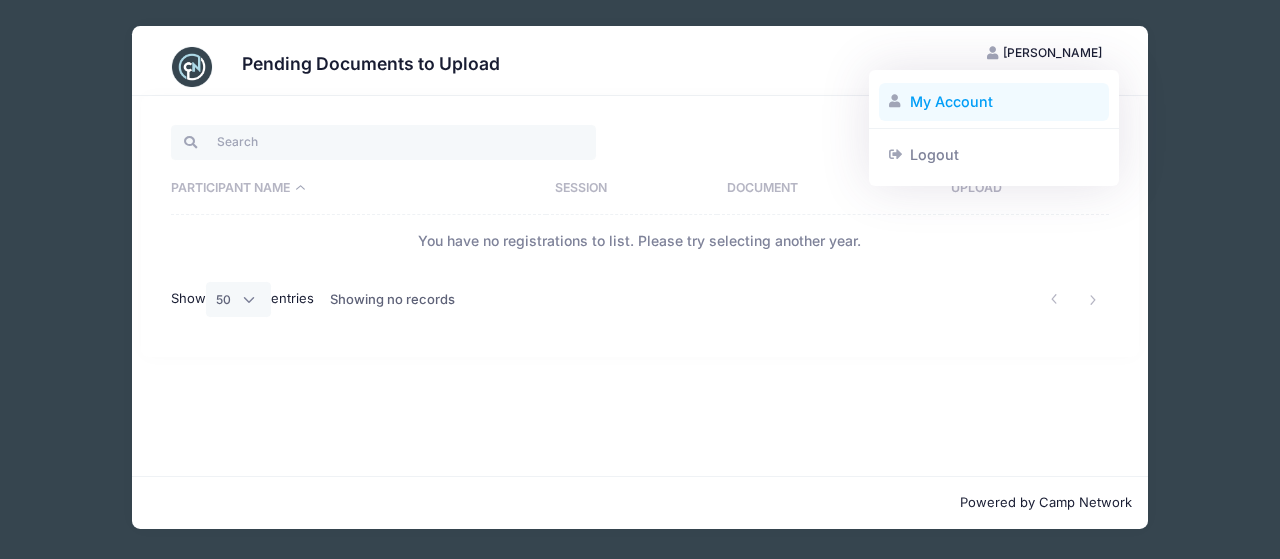 click on "My Account" at bounding box center [994, 102] 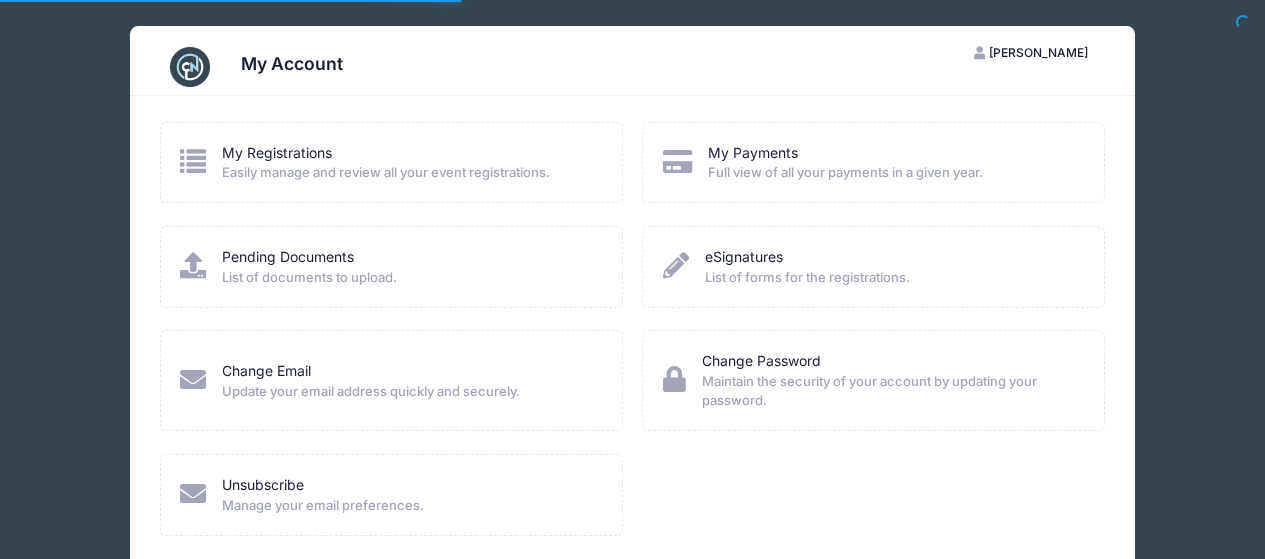 scroll, scrollTop: 0, scrollLeft: 0, axis: both 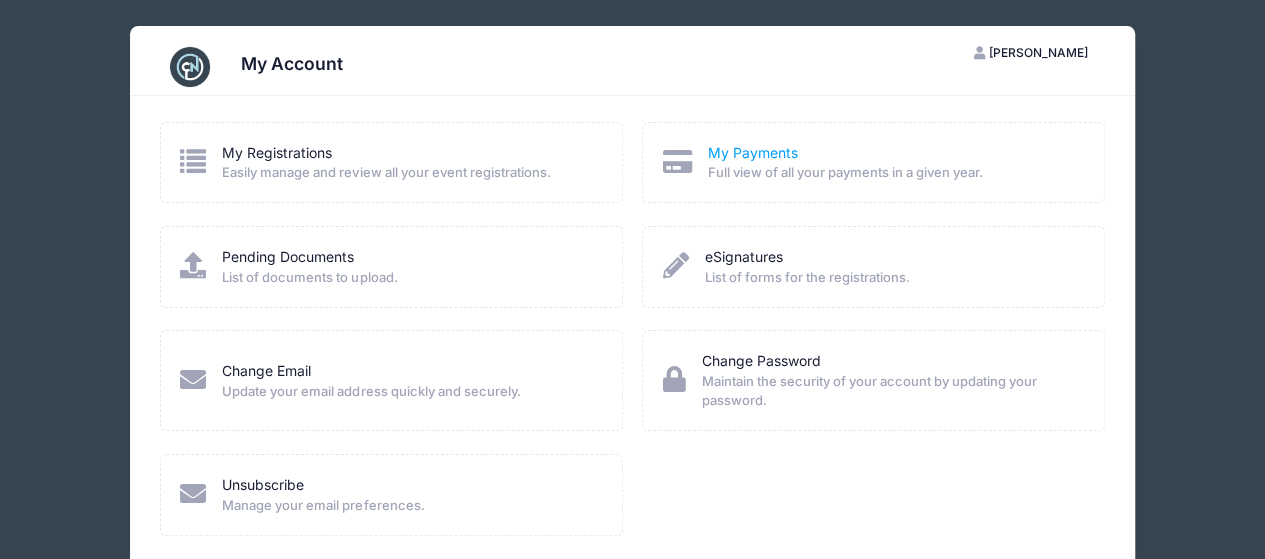 click on "My Payments" at bounding box center (753, 152) 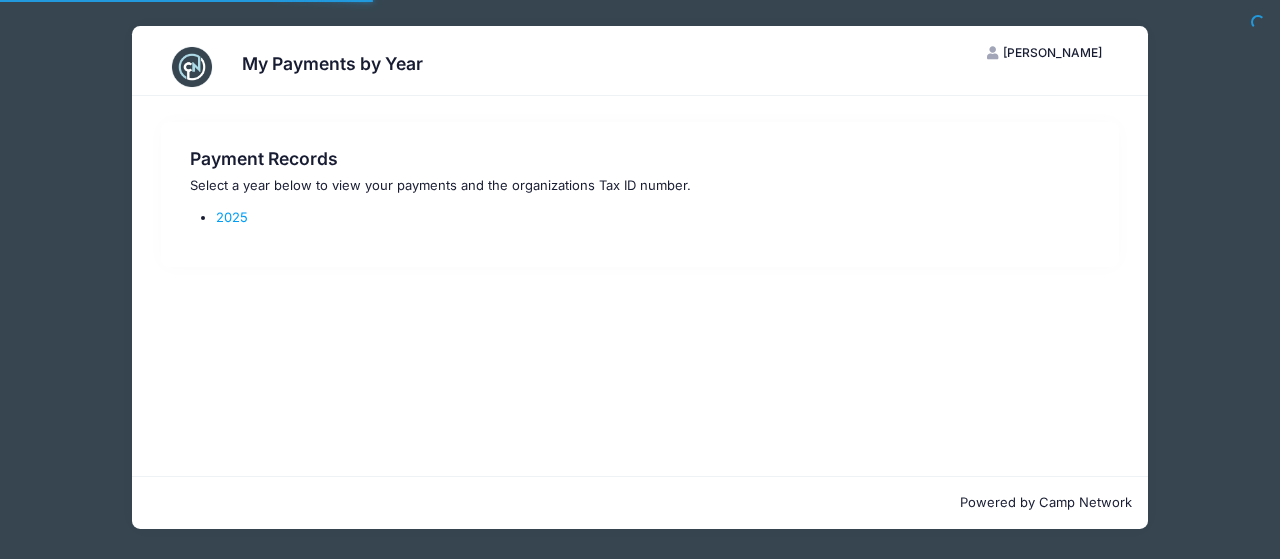 scroll, scrollTop: 0, scrollLeft: 0, axis: both 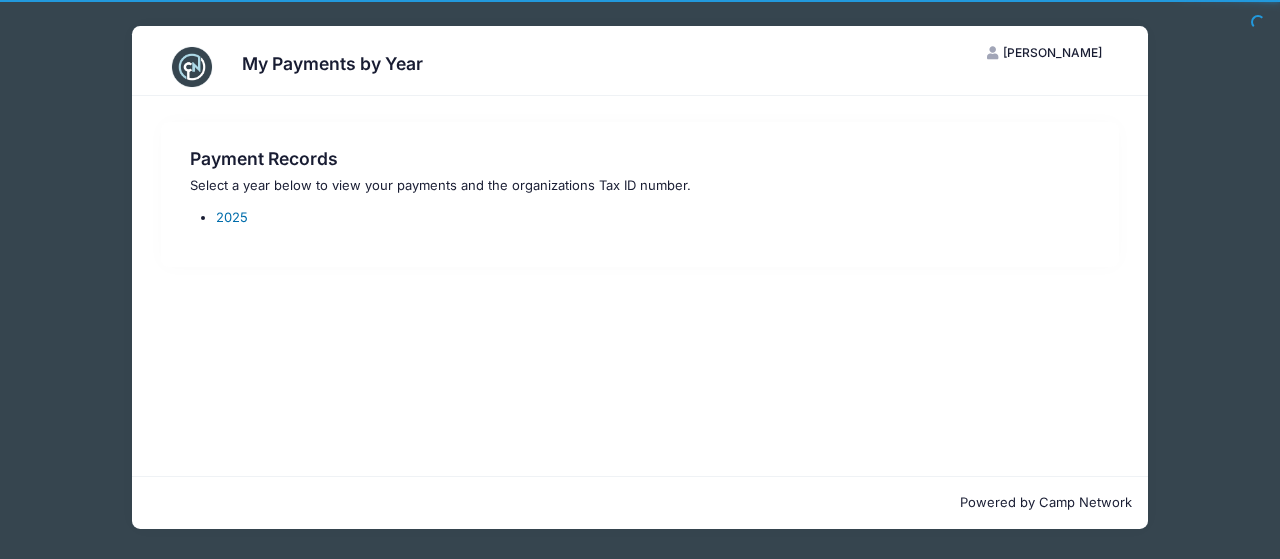 click on "2025" at bounding box center [232, 217] 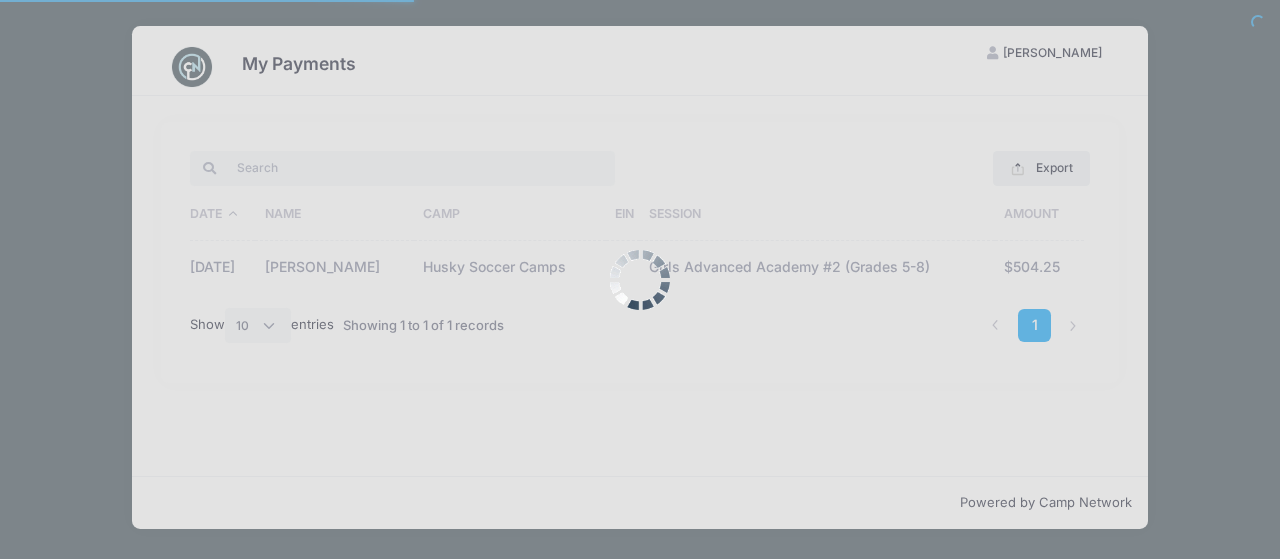 select on "10" 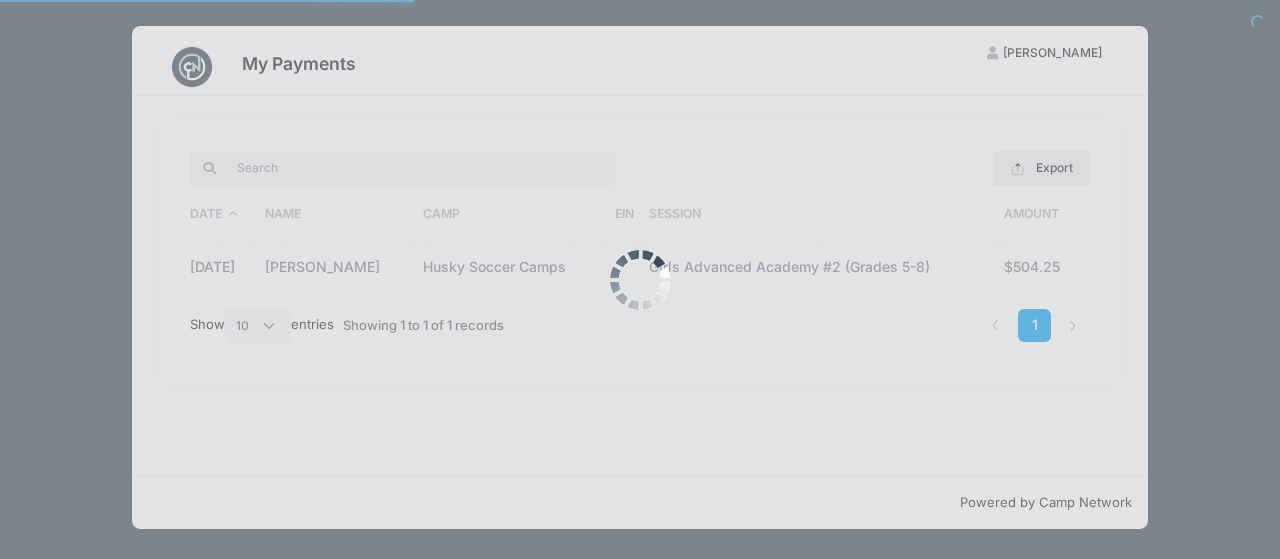 scroll, scrollTop: 0, scrollLeft: 0, axis: both 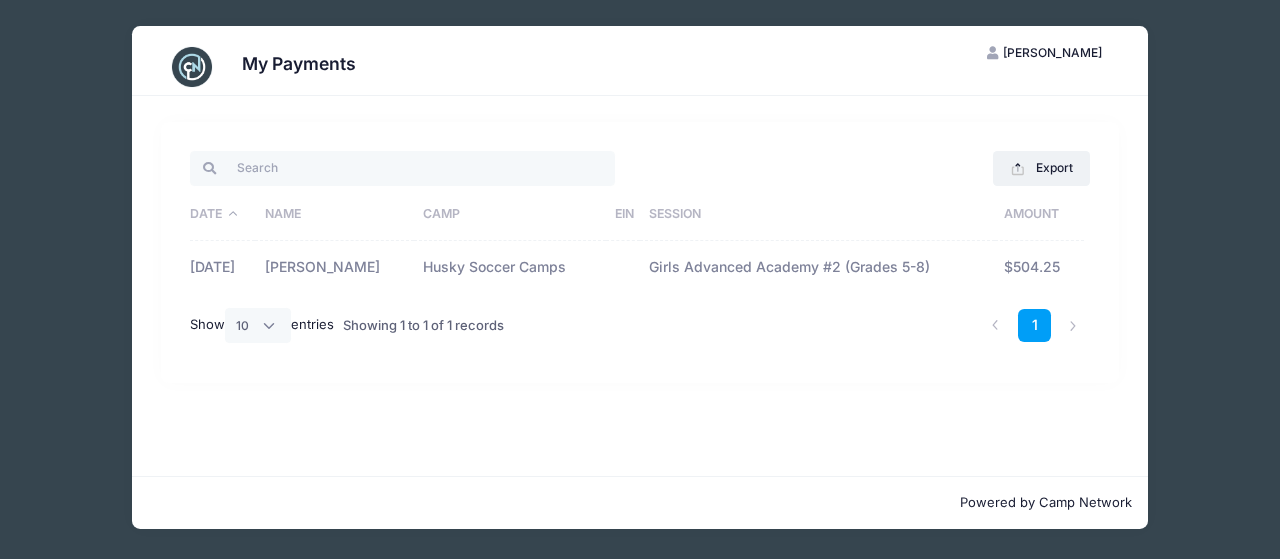 click on "$504.25" at bounding box center (1039, 267) 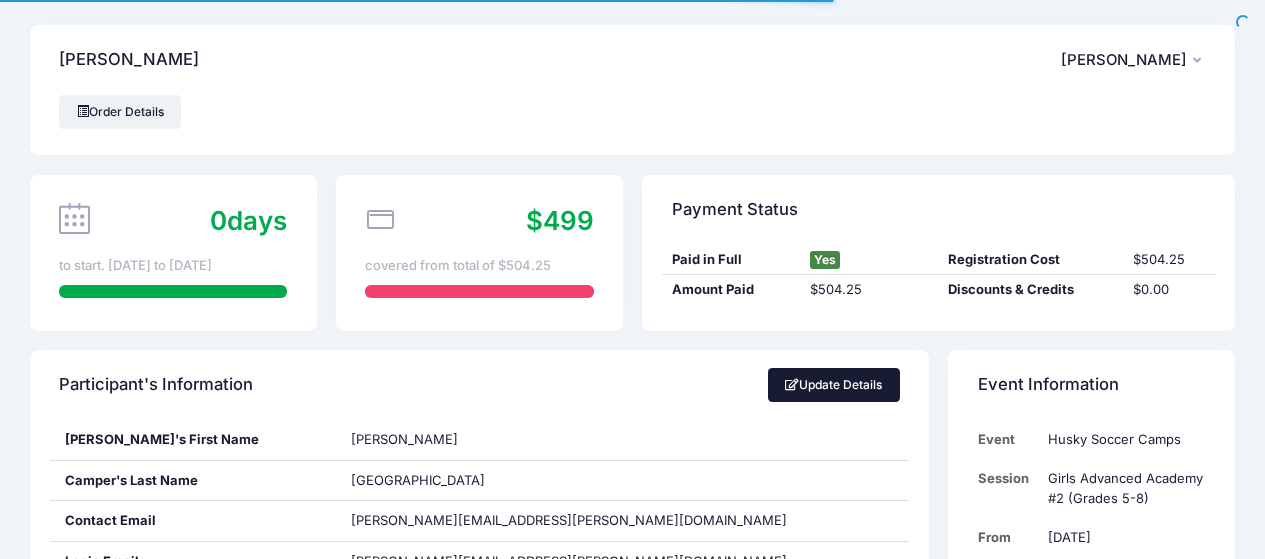 scroll, scrollTop: 0, scrollLeft: 0, axis: both 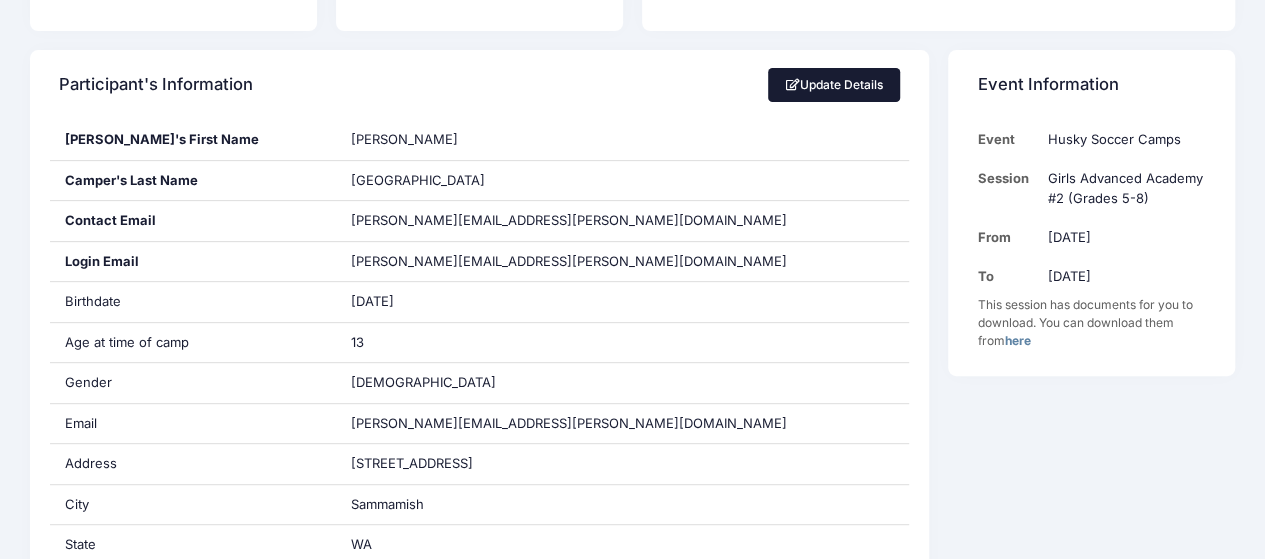 click on "Update Details" at bounding box center [834, 85] 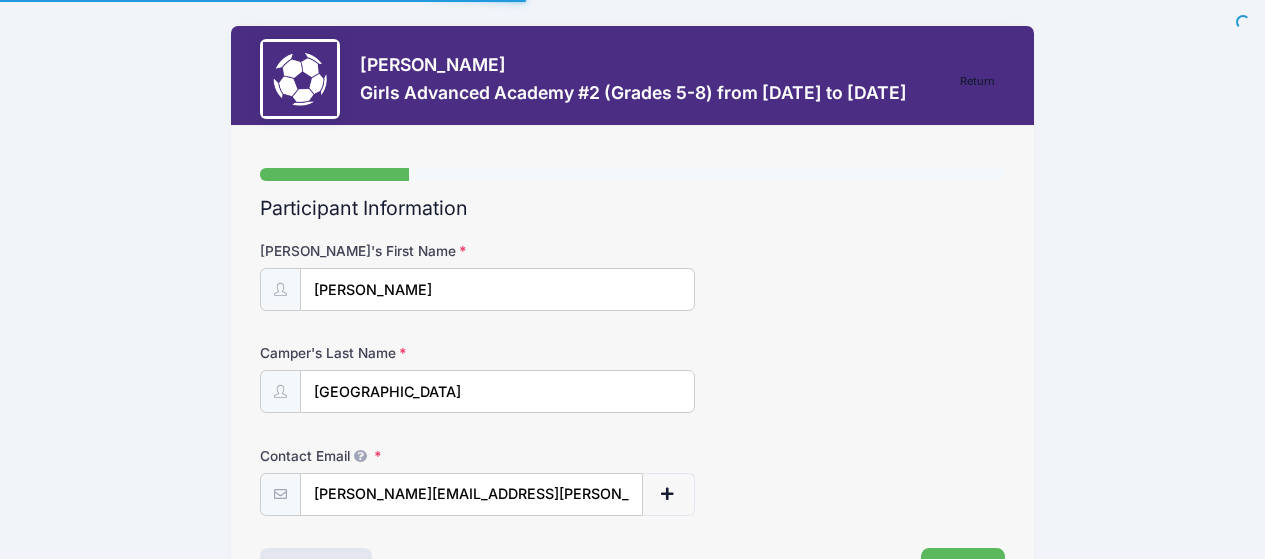 scroll, scrollTop: 0, scrollLeft: 0, axis: both 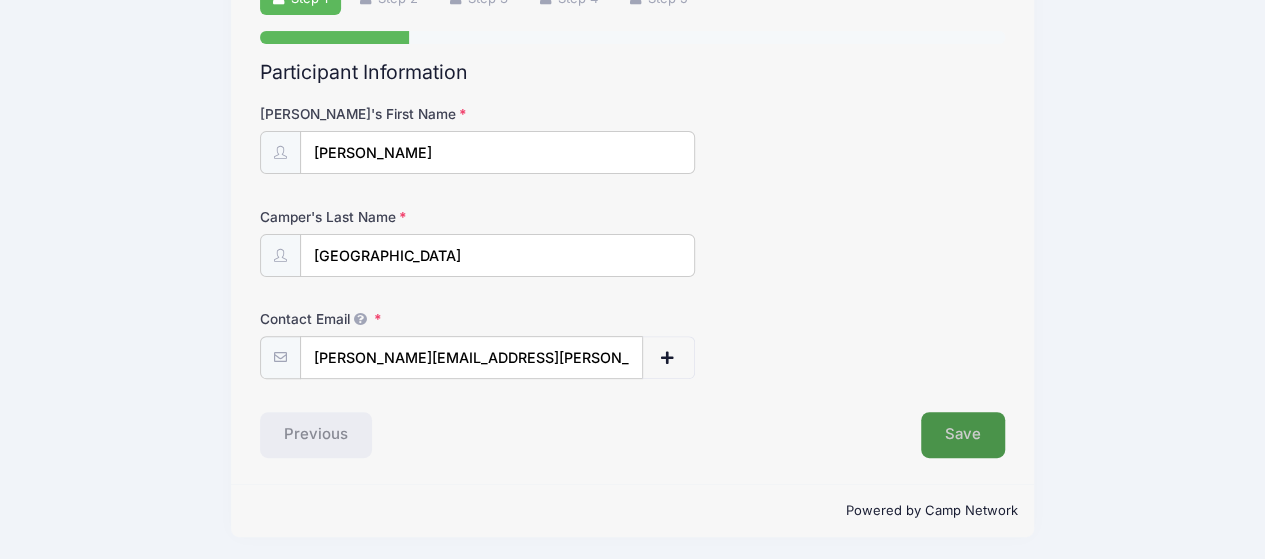 click on "Save" at bounding box center (963, 435) 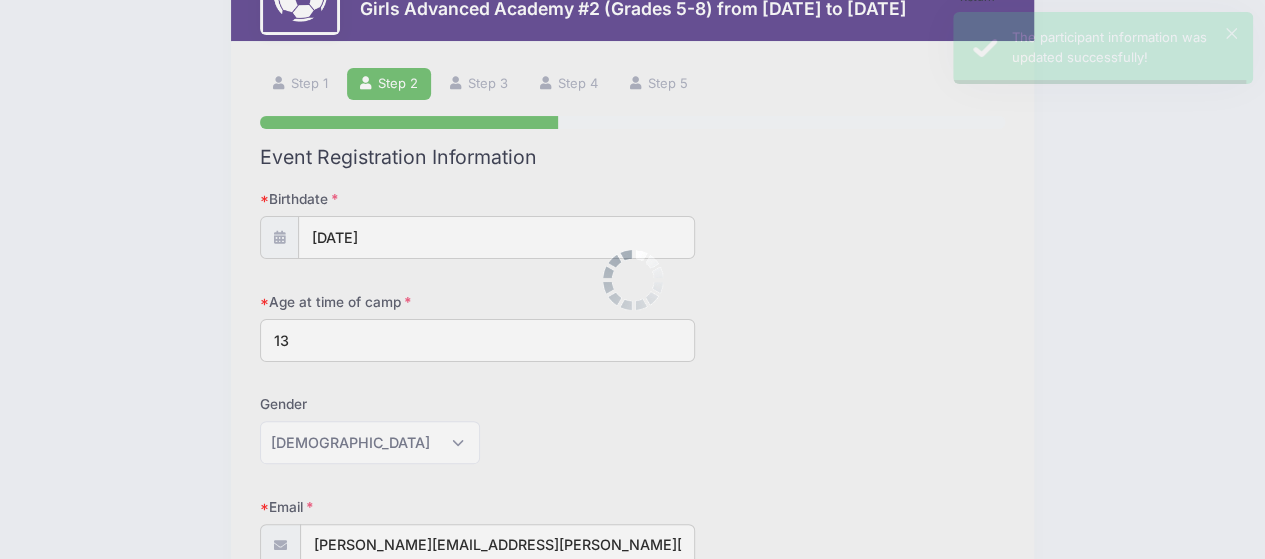 scroll, scrollTop: 0, scrollLeft: 0, axis: both 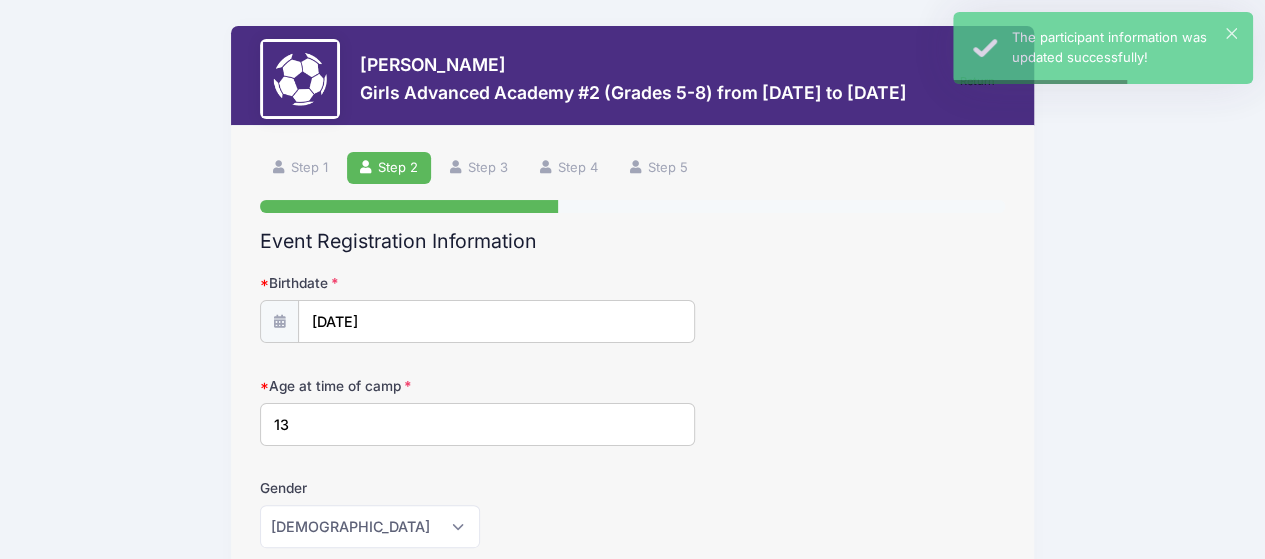 click on "01/28/2012" at bounding box center [496, 321] 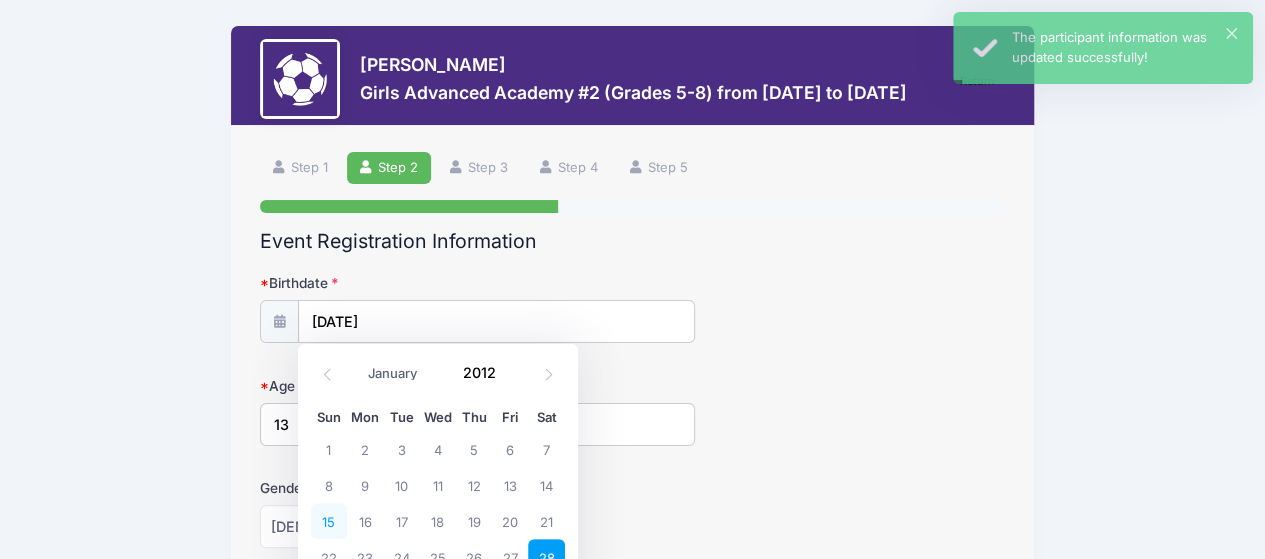 click on "15" at bounding box center [329, 521] 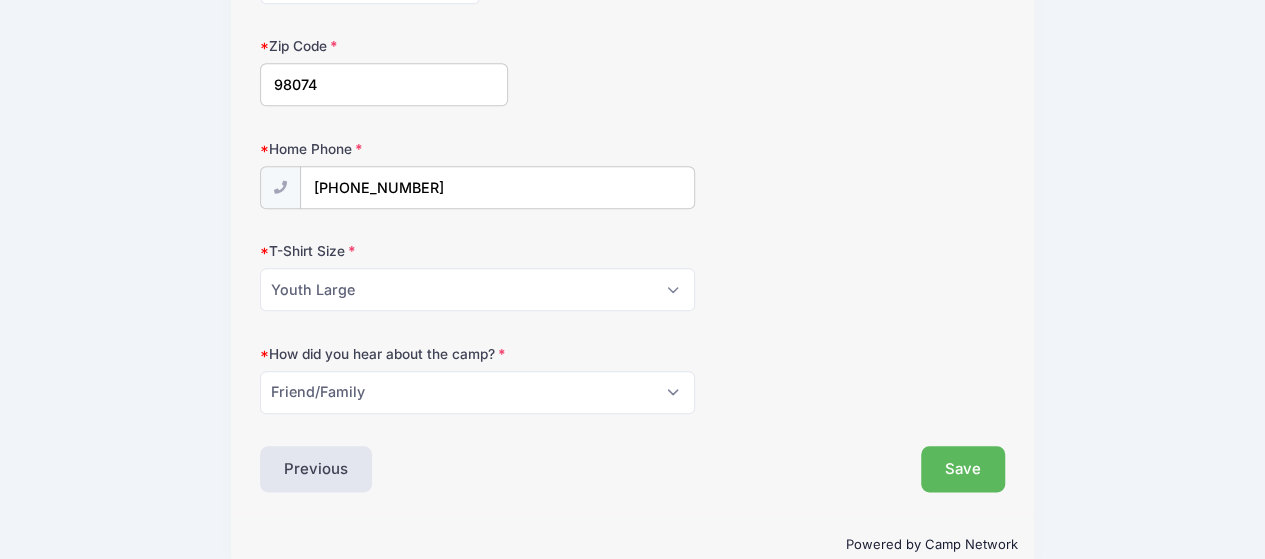 scroll, scrollTop: 983, scrollLeft: 0, axis: vertical 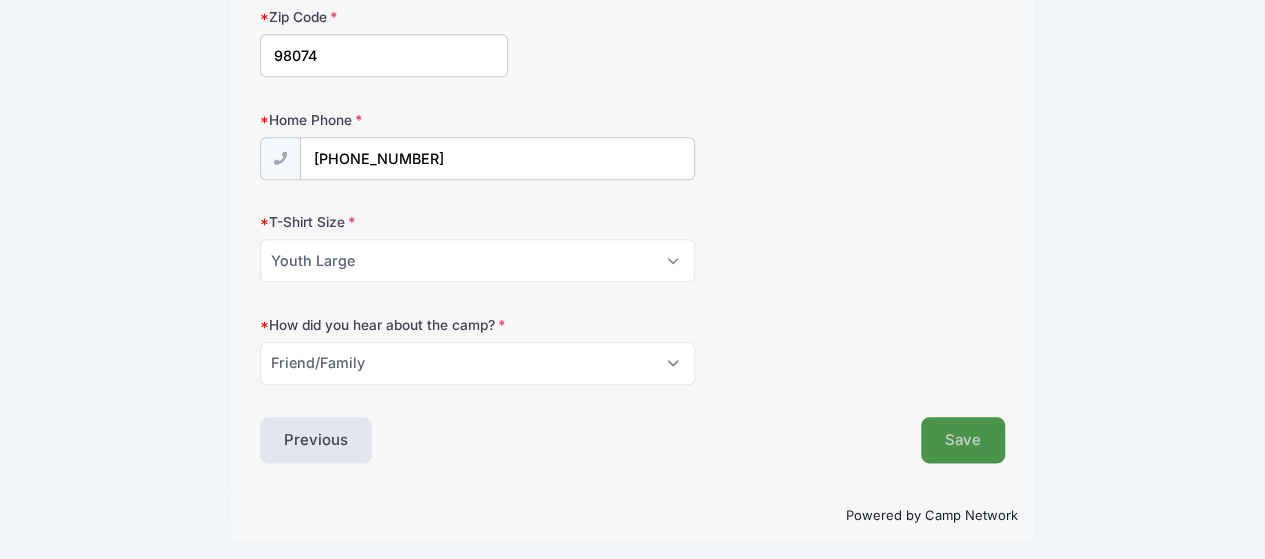 click on "Save" at bounding box center [963, 440] 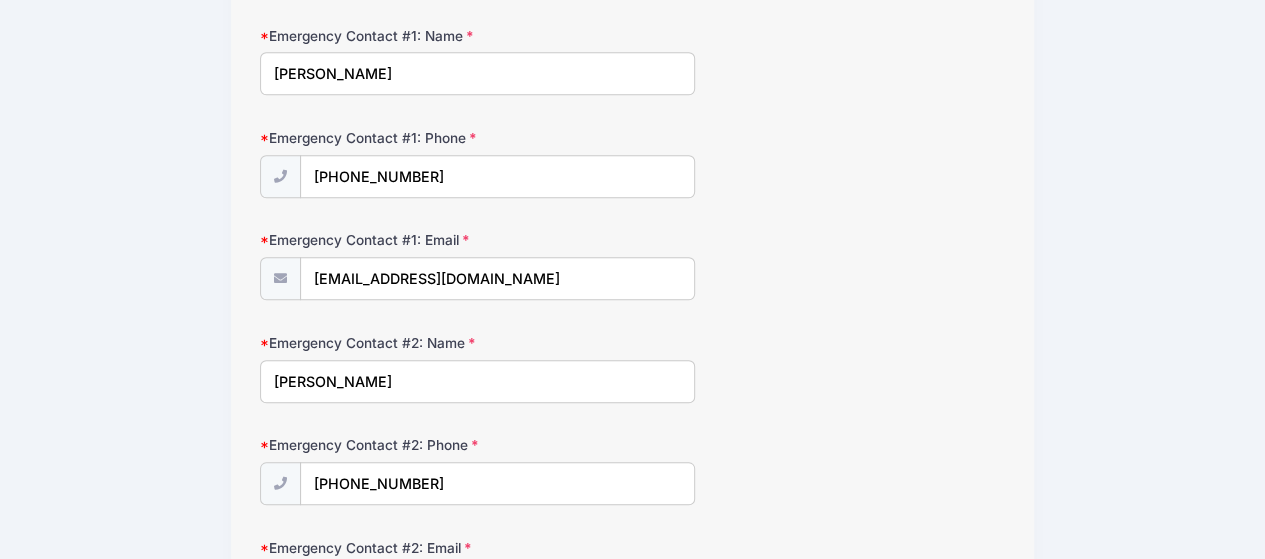 scroll, scrollTop: 357, scrollLeft: 0, axis: vertical 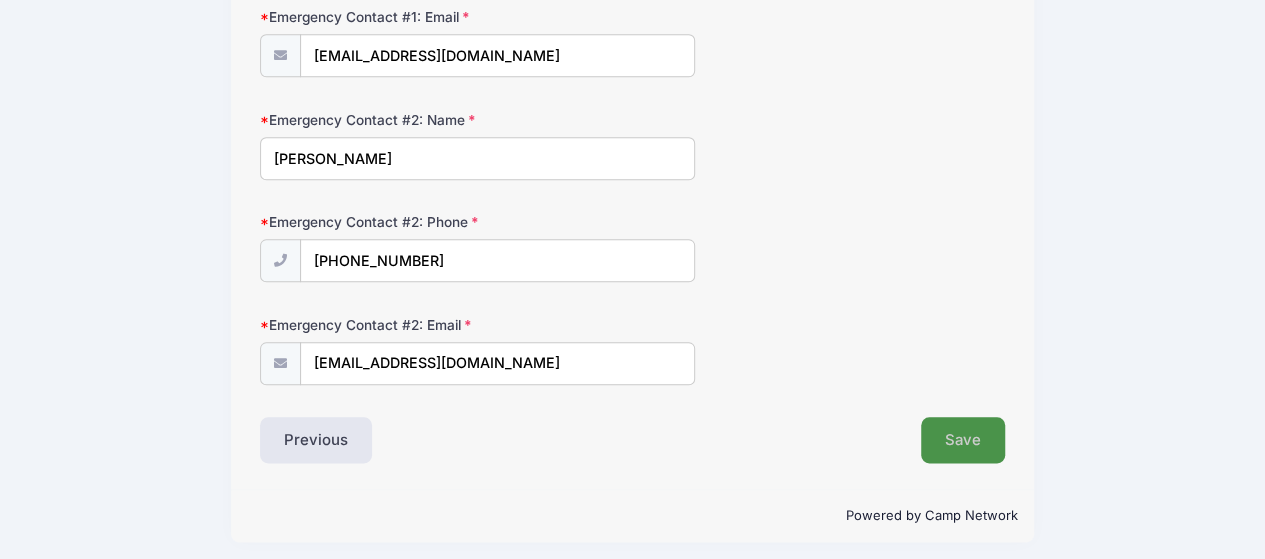 click on "Save" at bounding box center (963, 440) 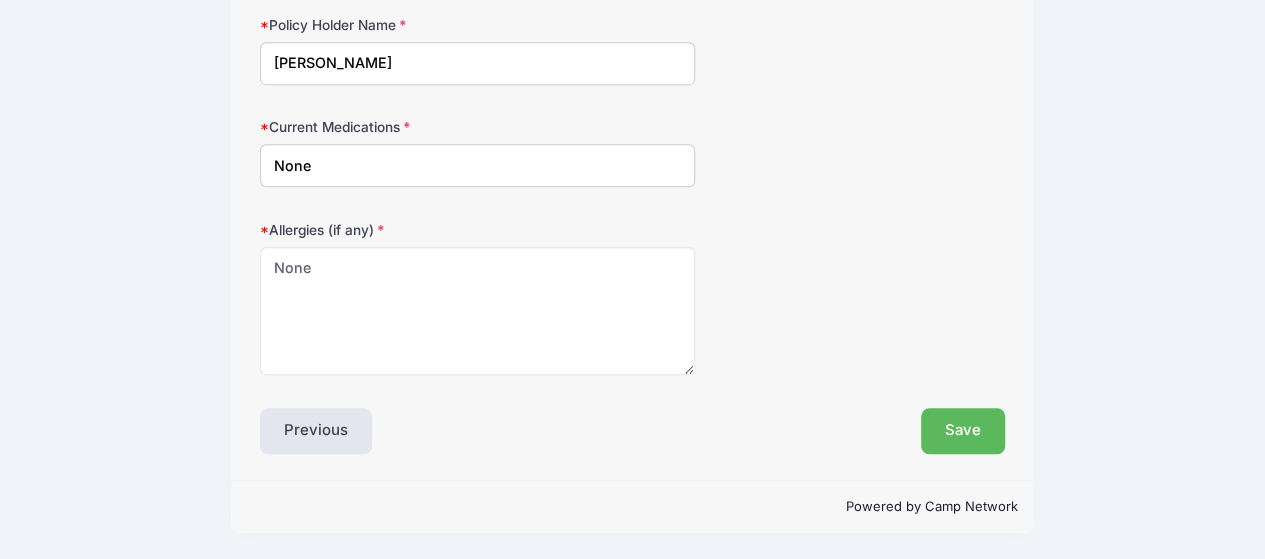 scroll, scrollTop: 53, scrollLeft: 0, axis: vertical 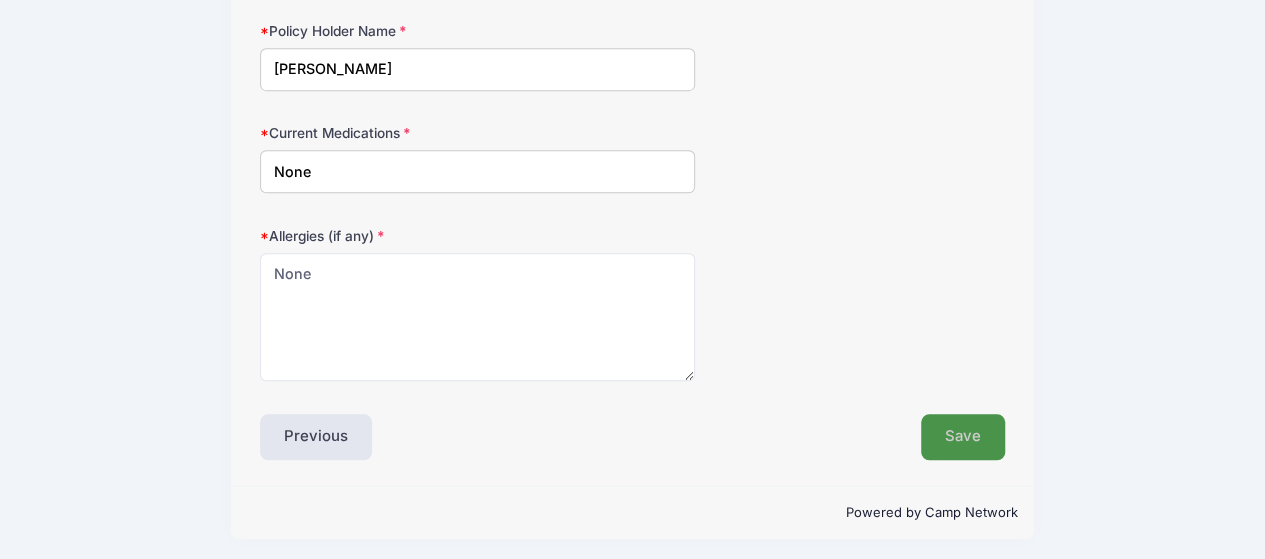 click on "Save" at bounding box center (963, 437) 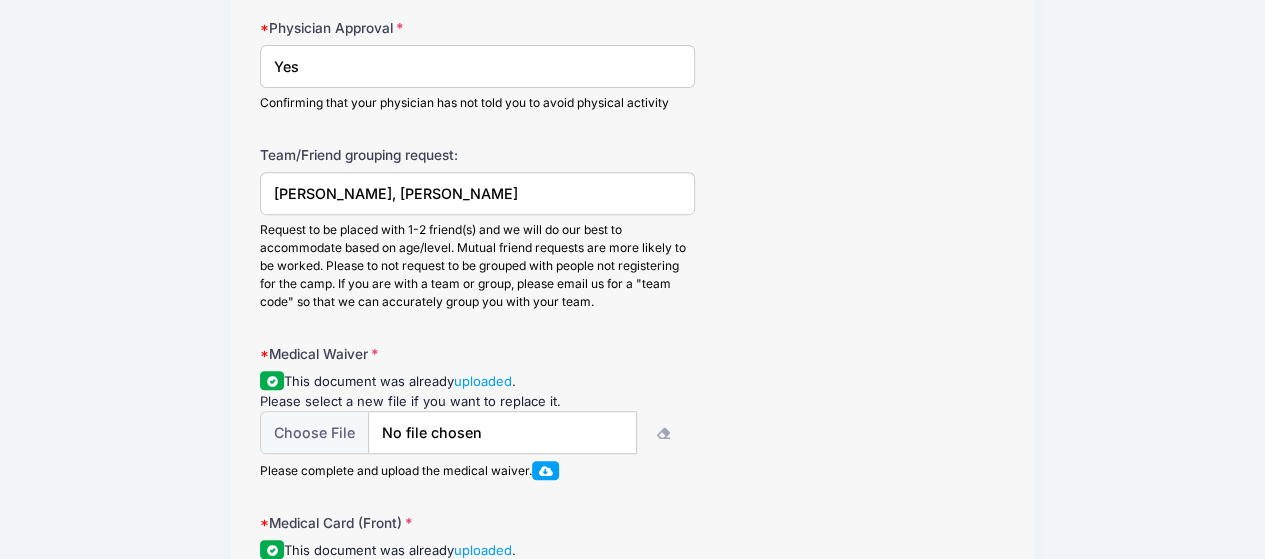 scroll, scrollTop: 68, scrollLeft: 0, axis: vertical 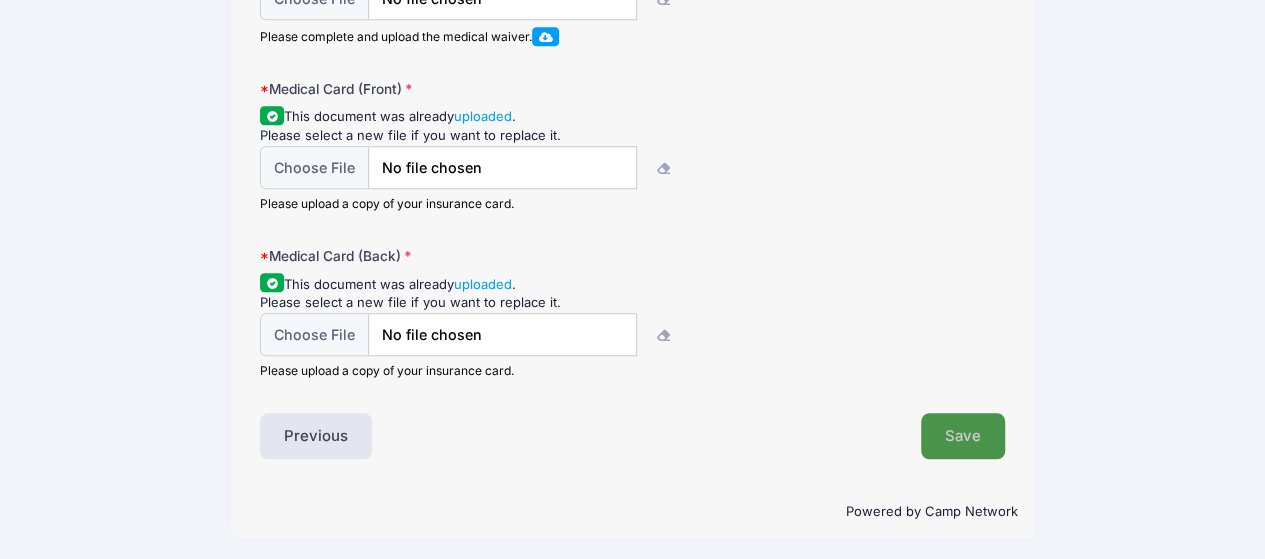 click on "Save" at bounding box center [963, 436] 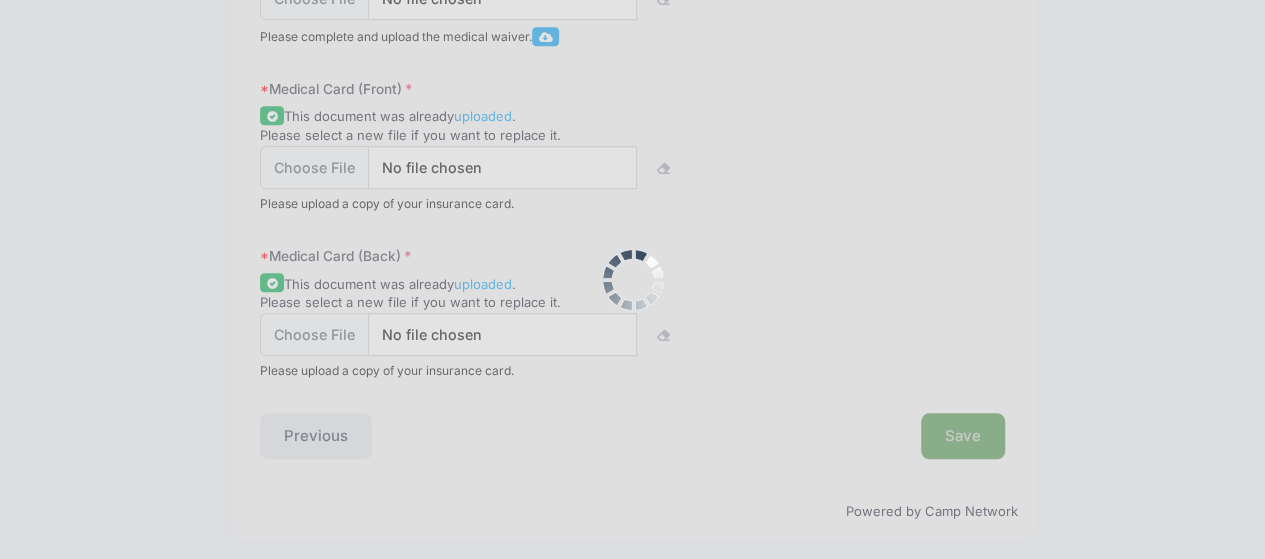 scroll, scrollTop: 0, scrollLeft: 0, axis: both 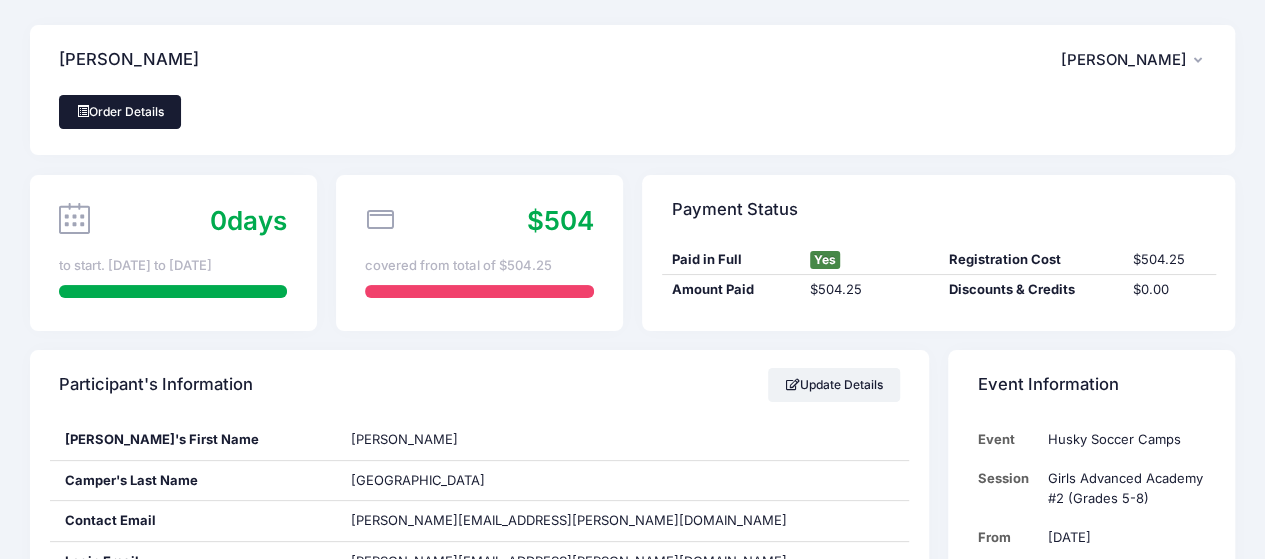 click on "Order Details" at bounding box center (120, 112) 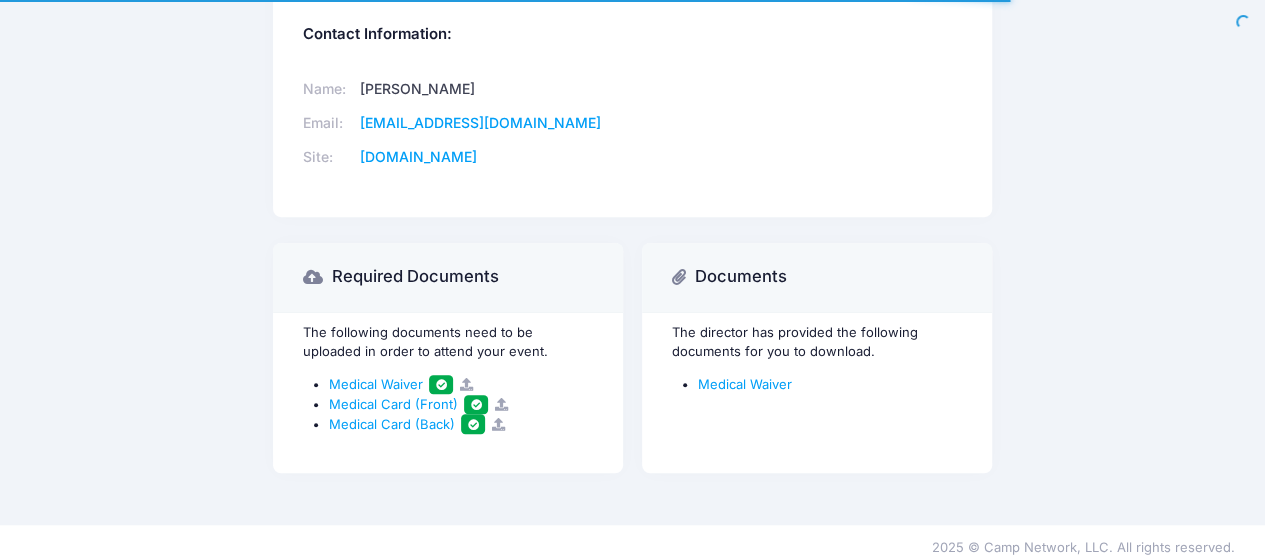 scroll, scrollTop: 514, scrollLeft: 0, axis: vertical 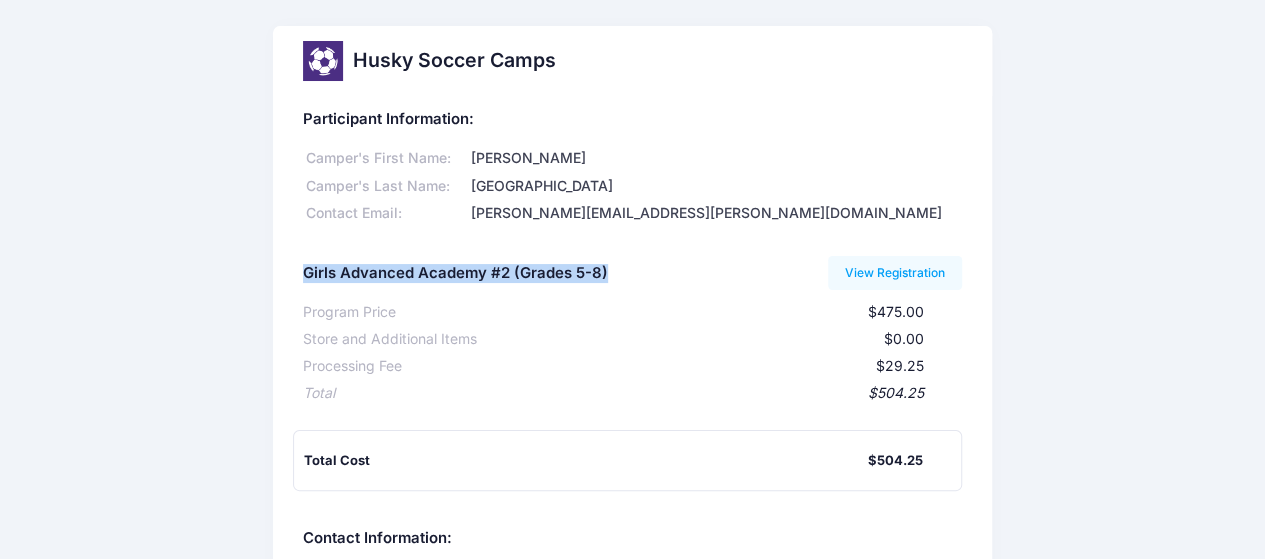 drag, startPoint x: 614, startPoint y: 277, endPoint x: 288, endPoint y: 283, distance: 326.0552 